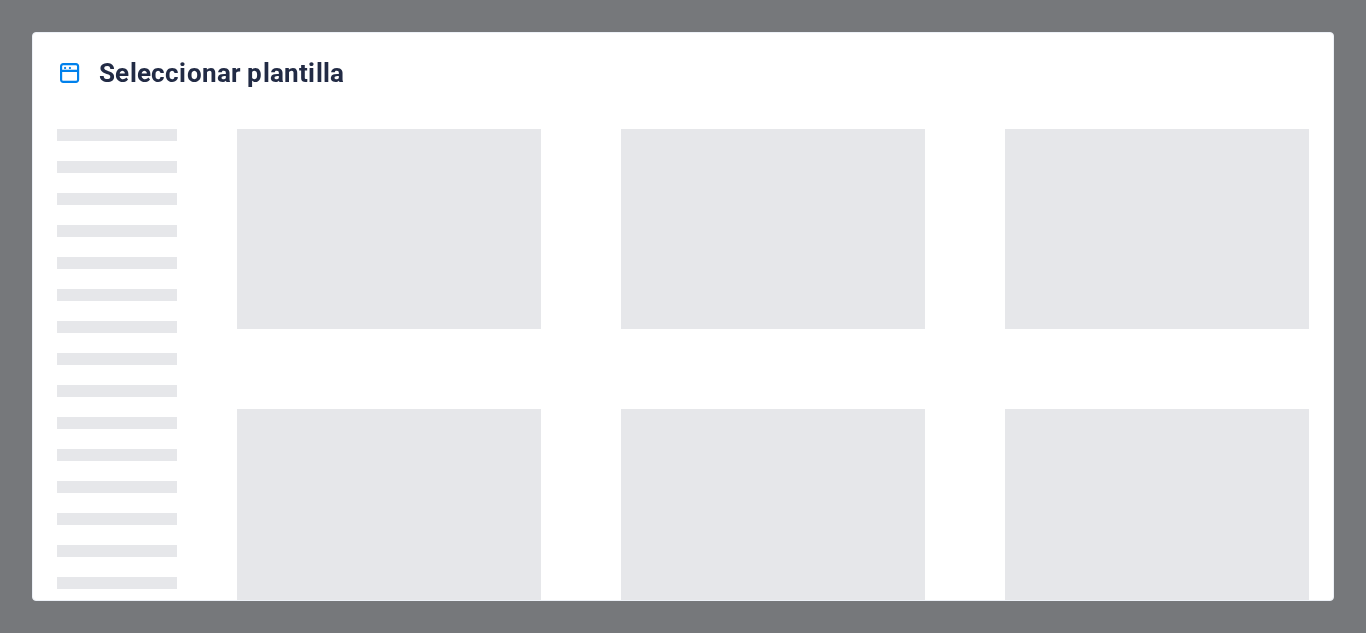 scroll, scrollTop: 0, scrollLeft: 0, axis: both 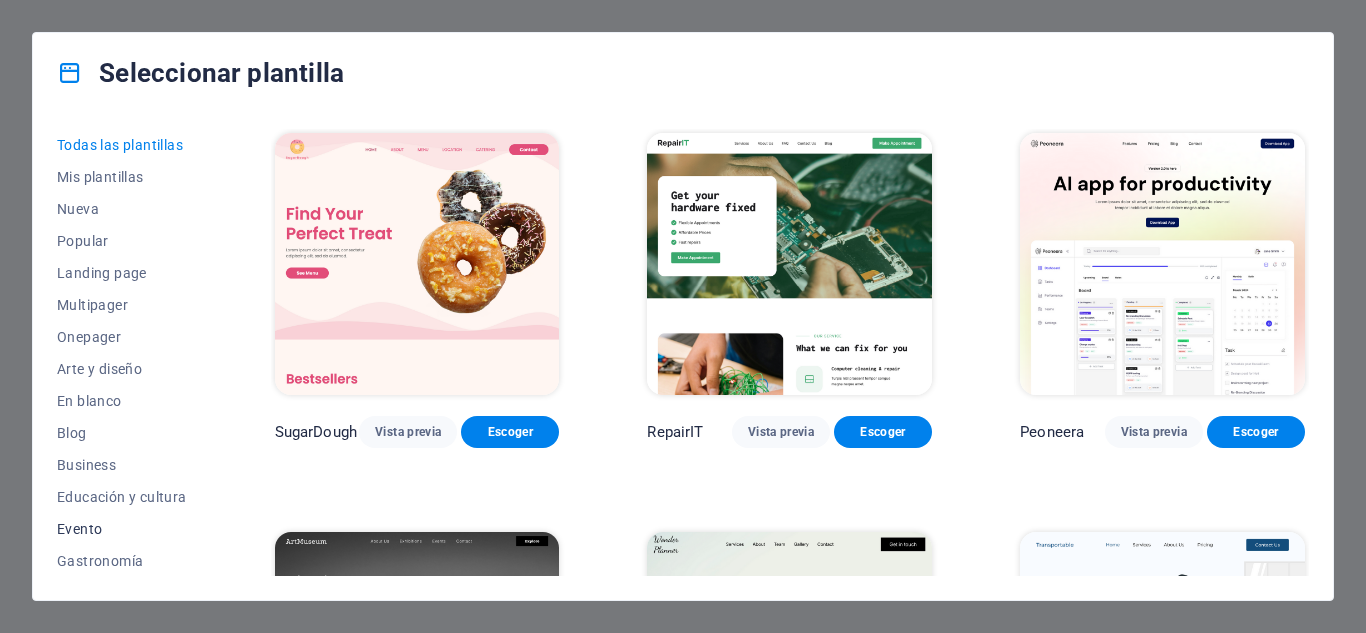 click on "Evento" at bounding box center (122, 529) 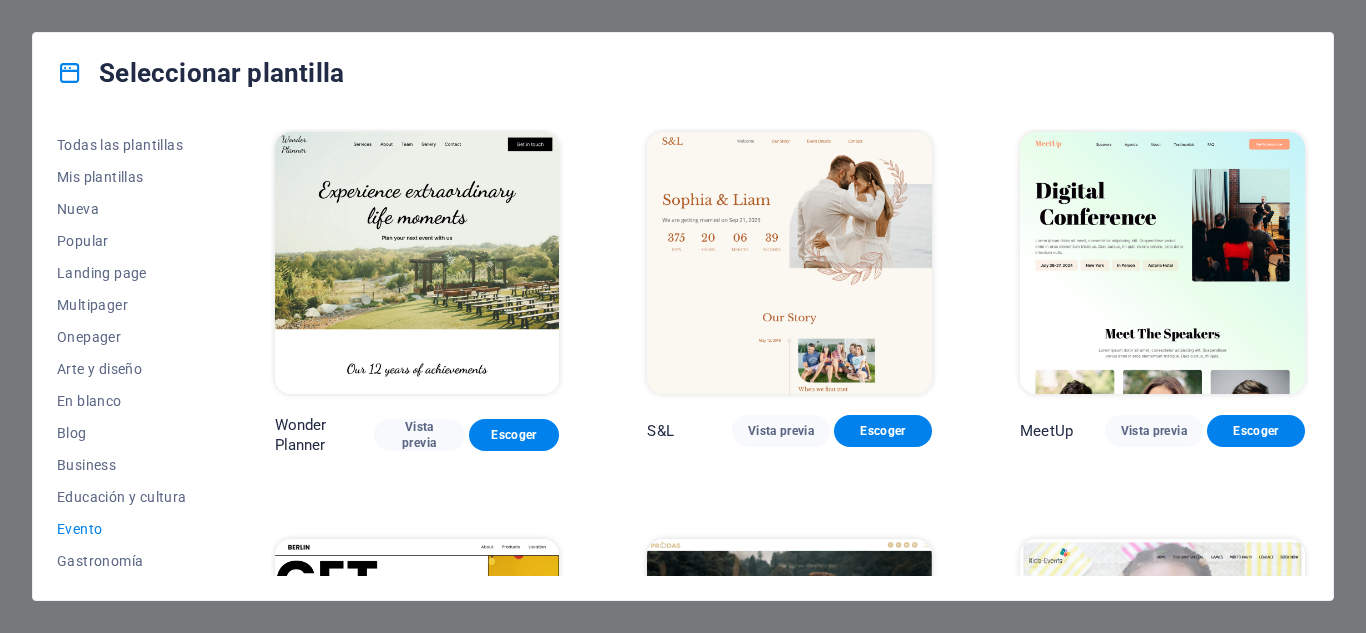 scroll, scrollTop: 0, scrollLeft: 0, axis: both 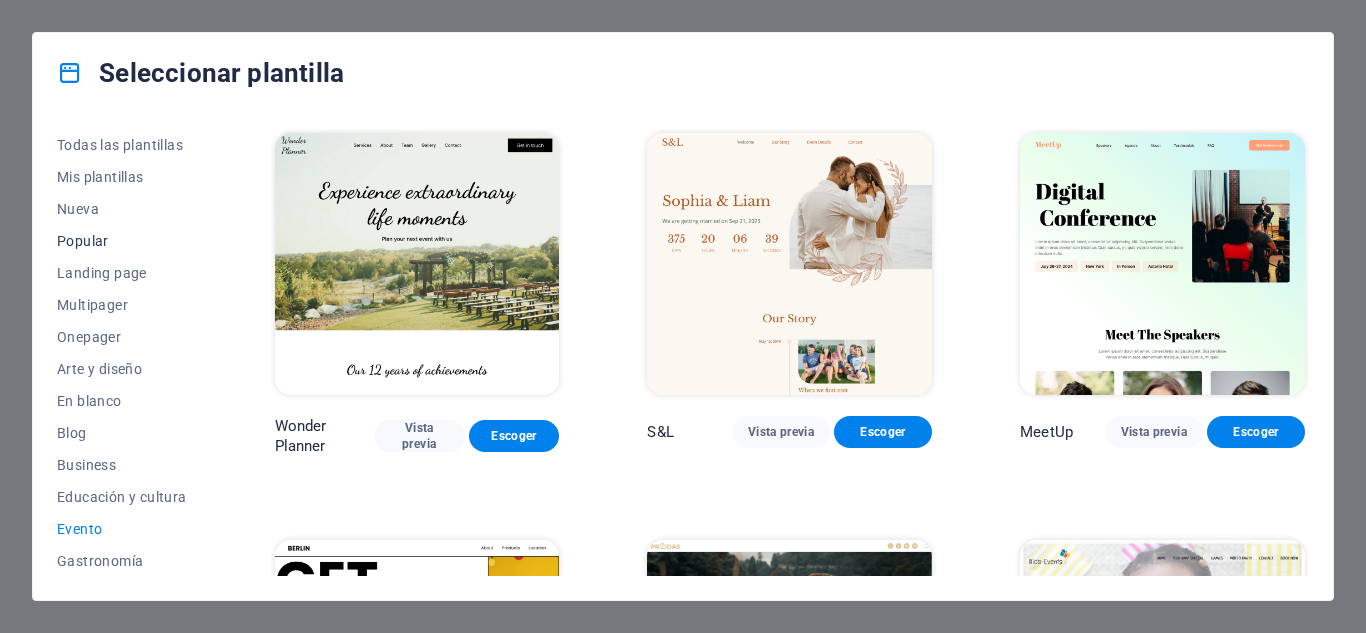 click on "Popular" at bounding box center (122, 241) 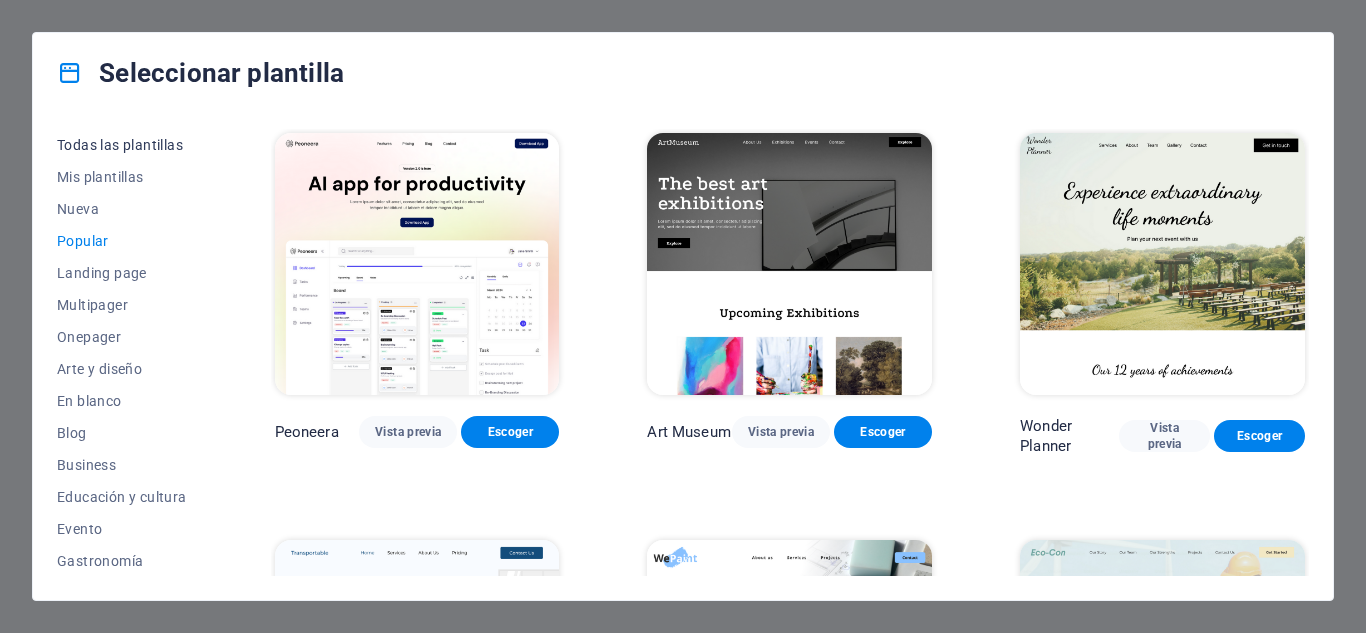 click on "Todas las plantillas" at bounding box center (122, 145) 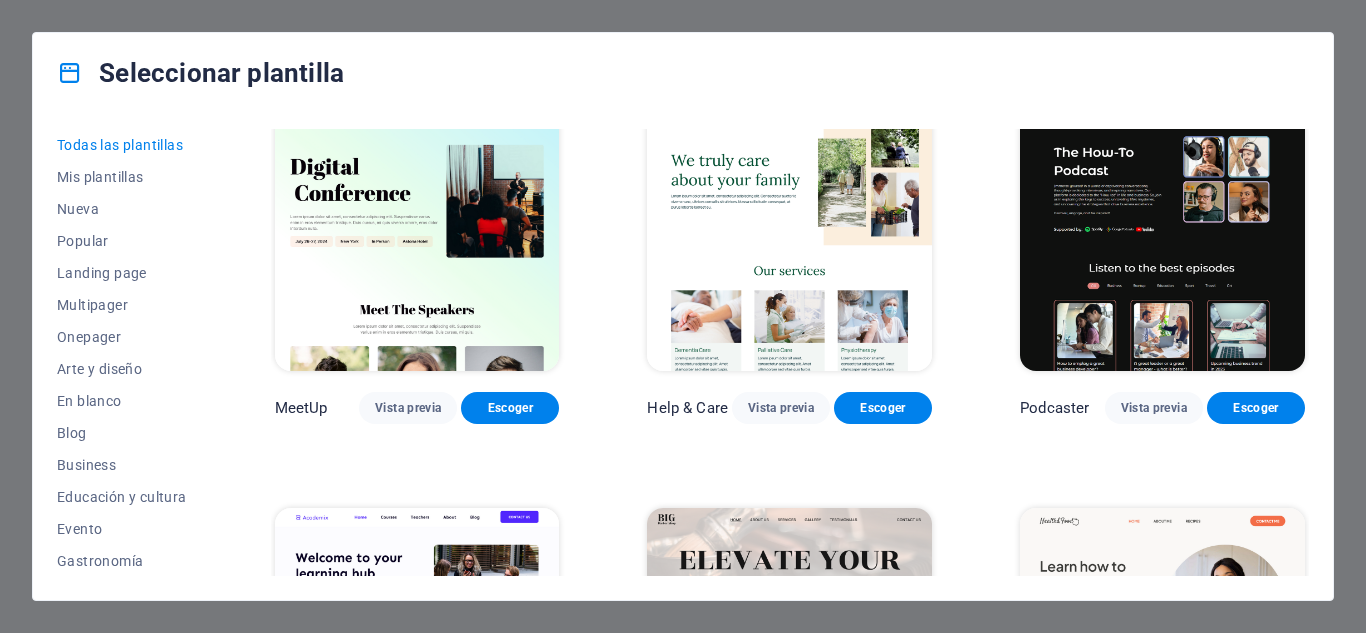 scroll, scrollTop: 1400, scrollLeft: 0, axis: vertical 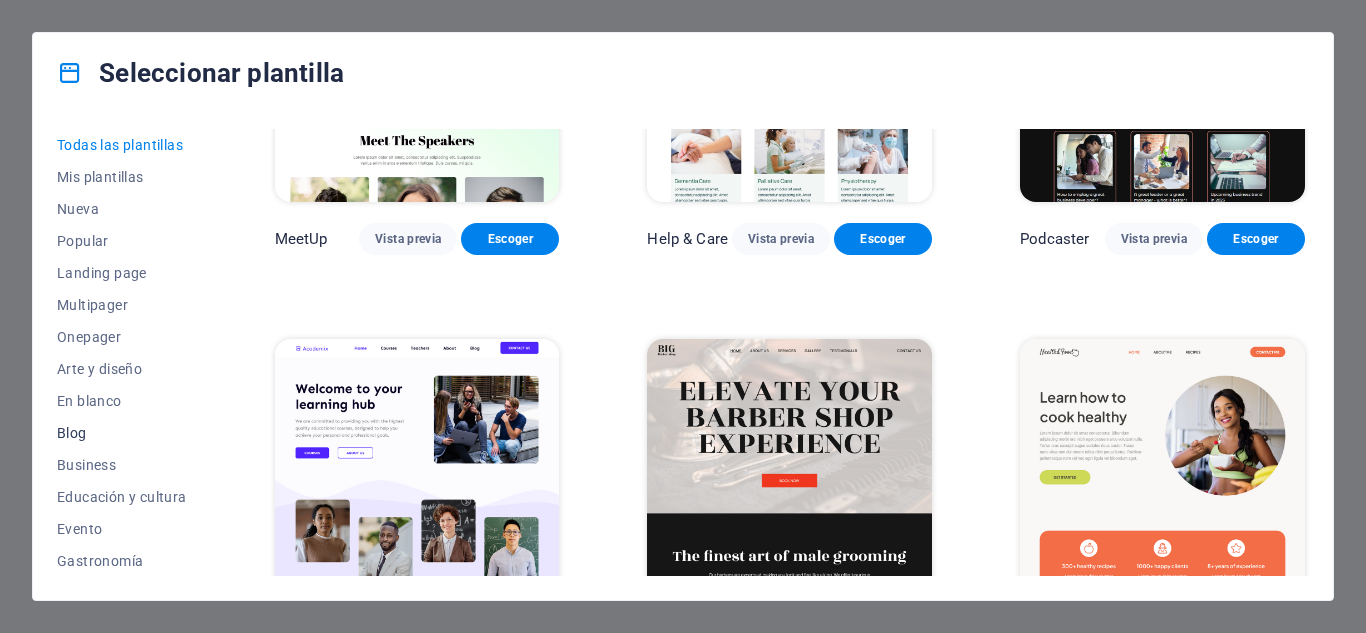 click on "Blog" at bounding box center (122, 433) 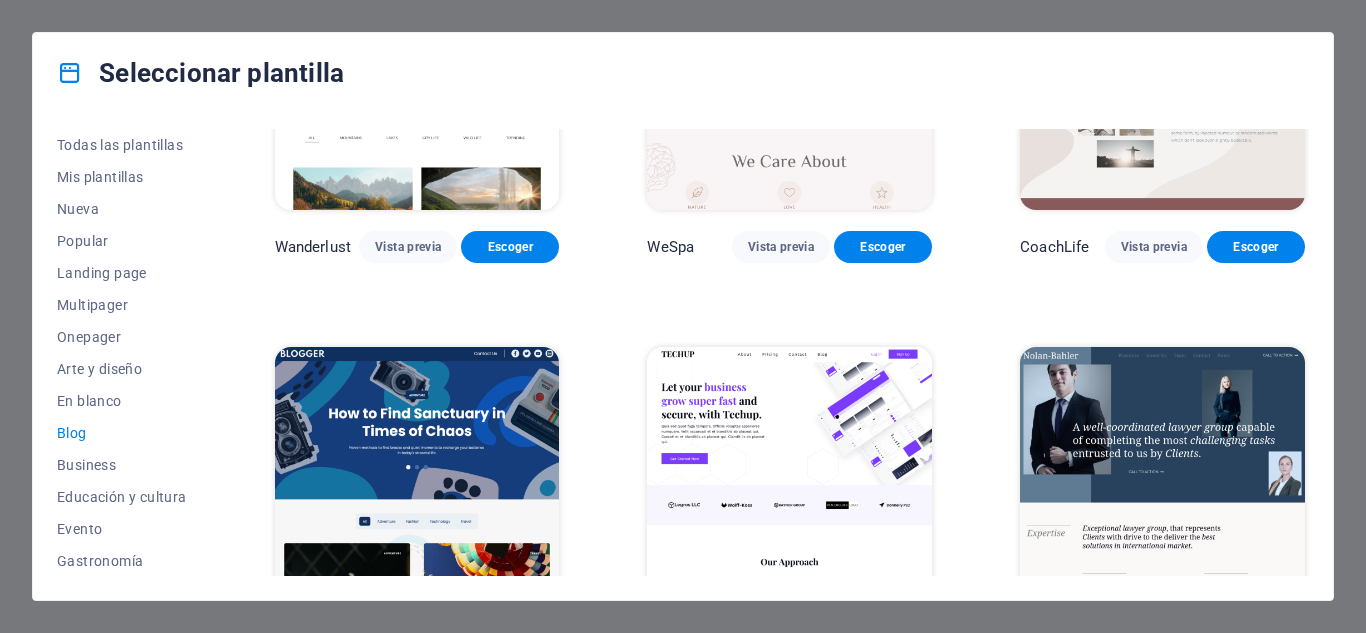 scroll, scrollTop: 605, scrollLeft: 0, axis: vertical 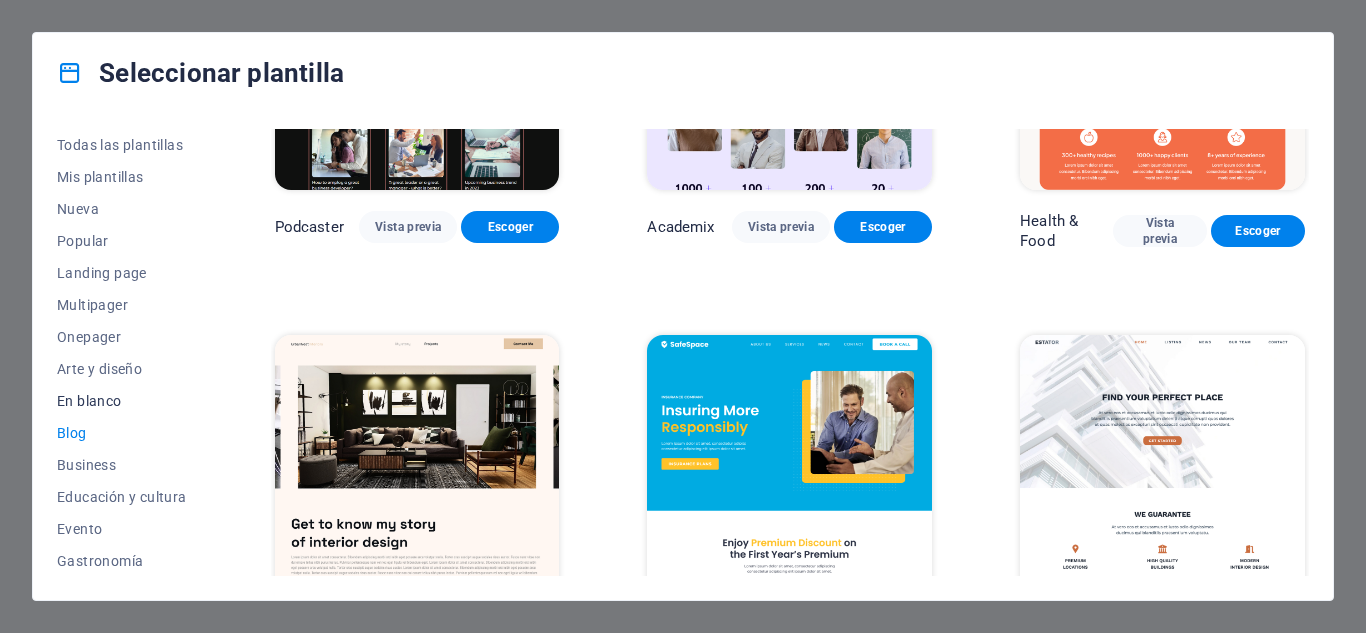 click on "En blanco" at bounding box center [122, 401] 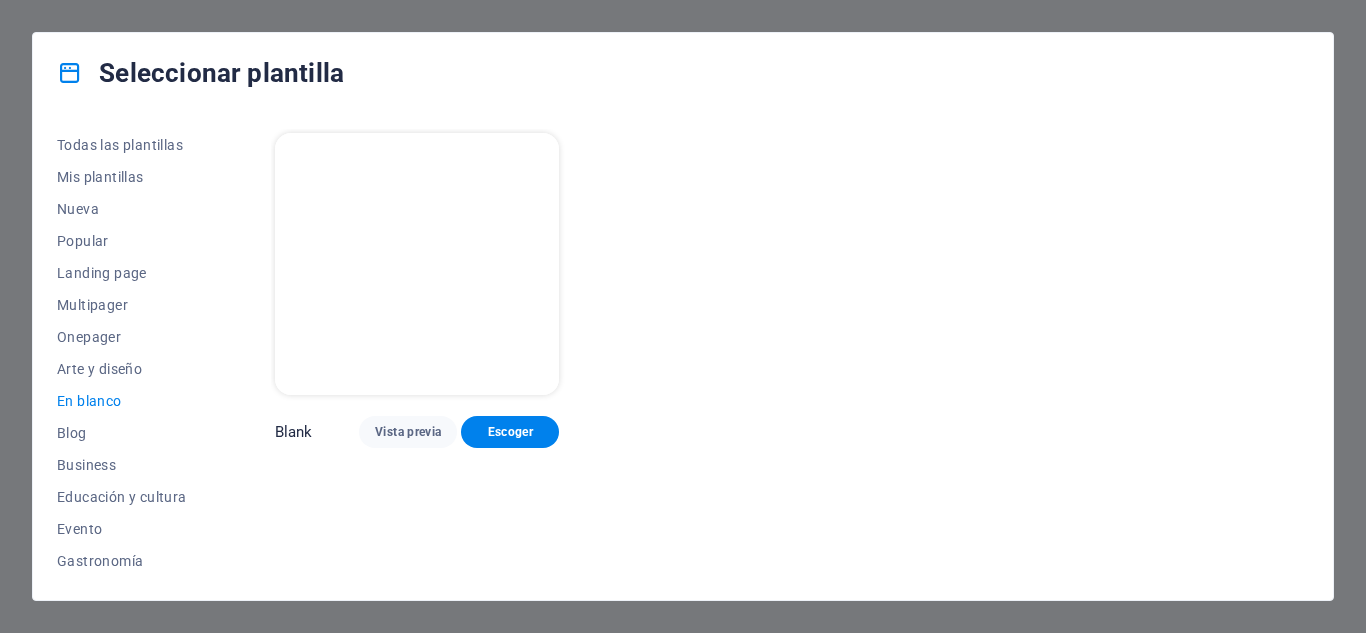 scroll, scrollTop: 0, scrollLeft: 0, axis: both 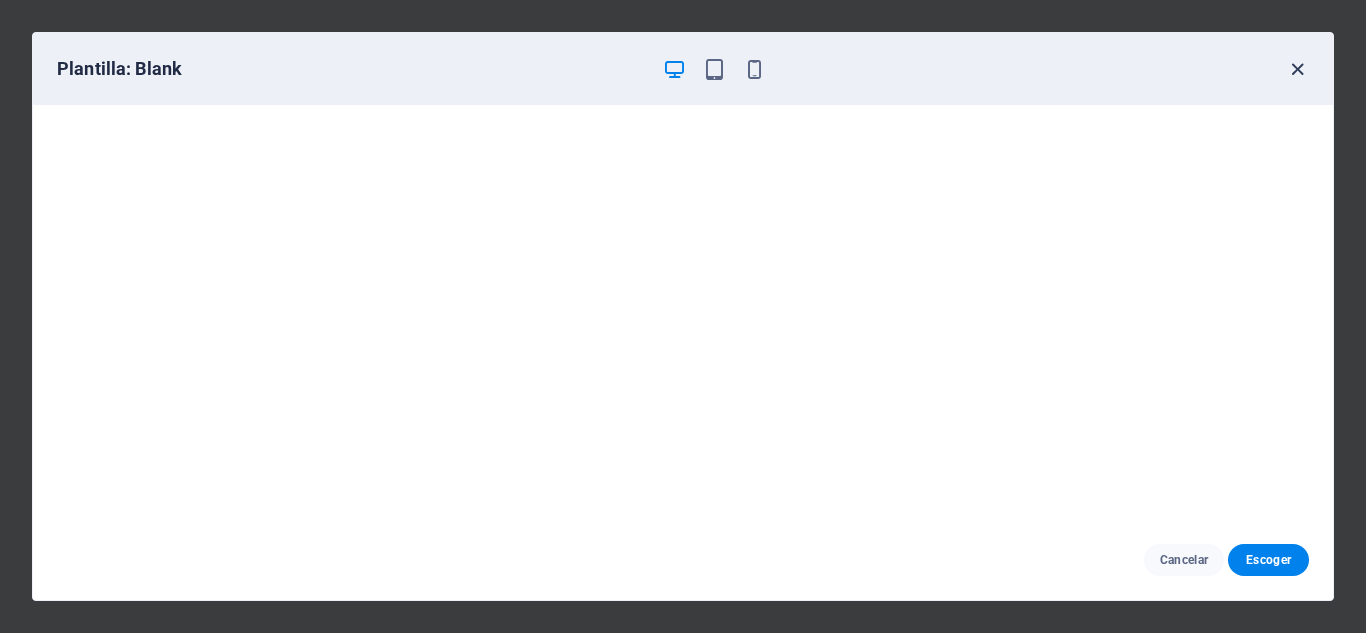 drag, startPoint x: 1294, startPoint y: 69, endPoint x: 1283, endPoint y: 86, distance: 20.248457 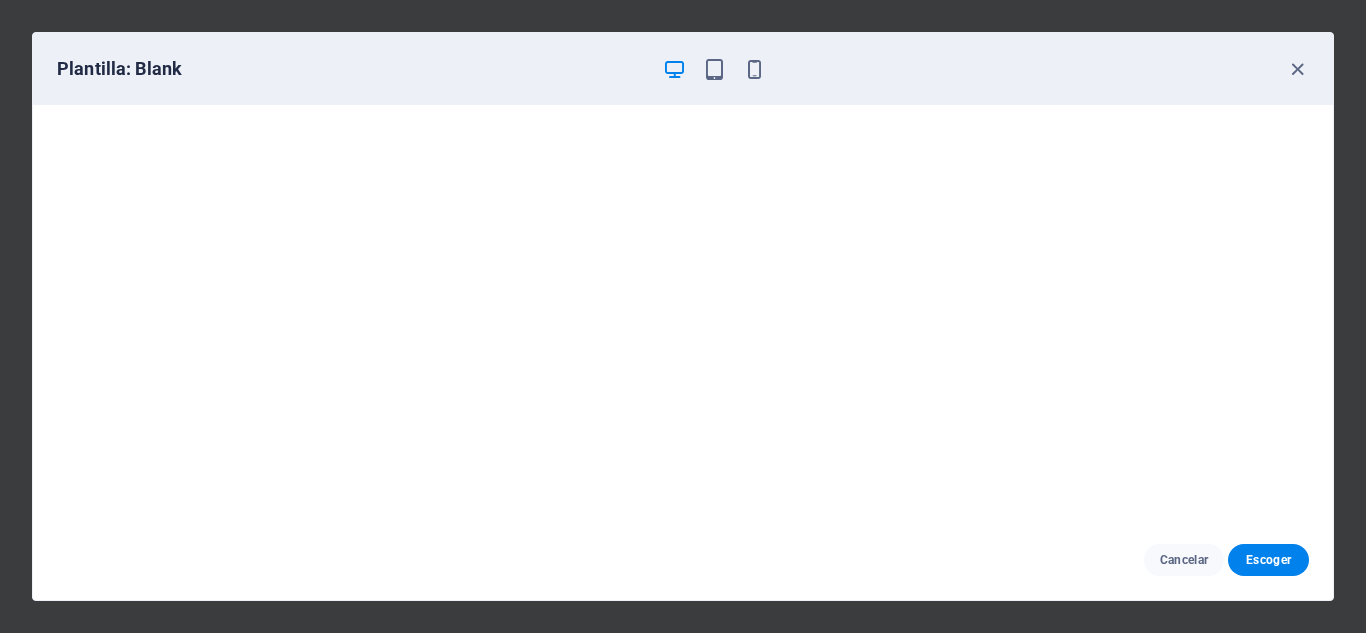 click at bounding box center [1297, 69] 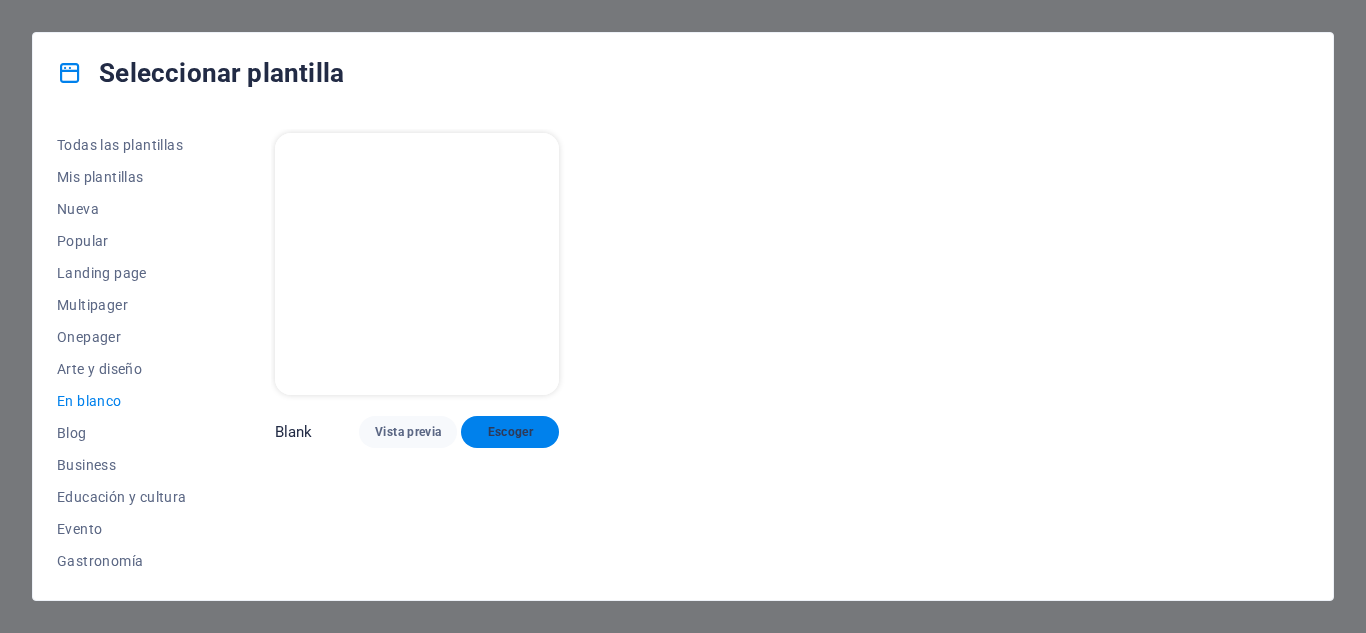 click on "Escoger" at bounding box center (510, 432) 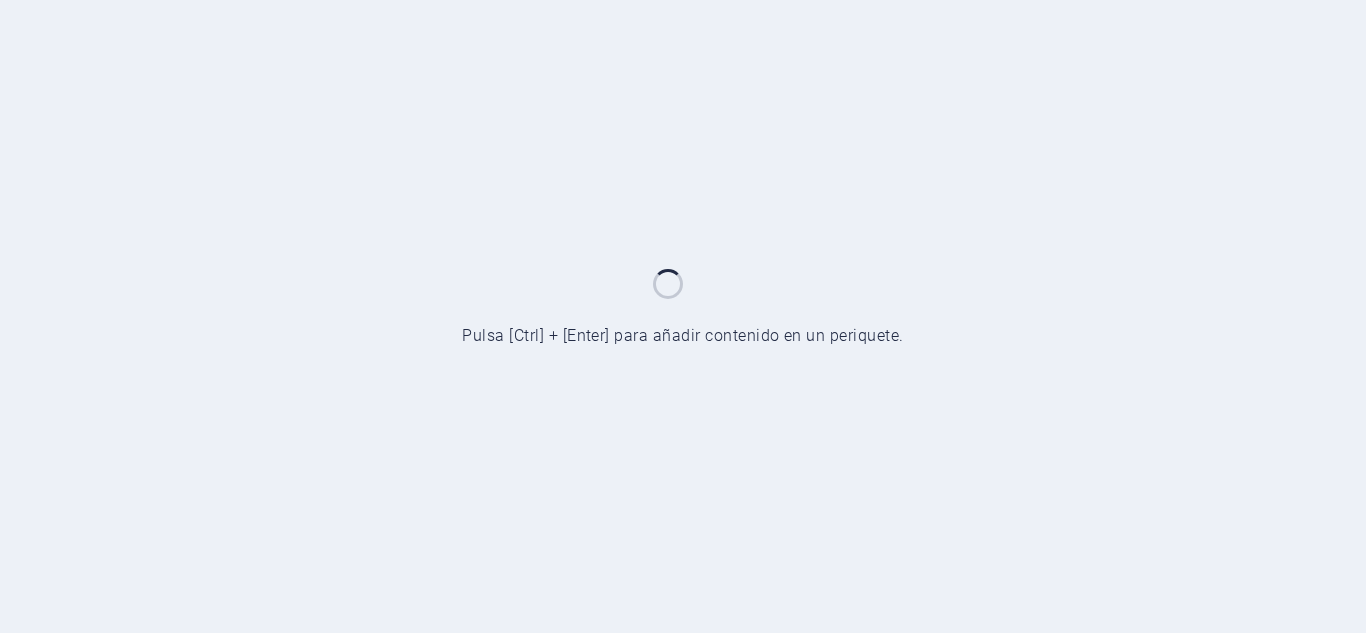 scroll, scrollTop: 0, scrollLeft: 0, axis: both 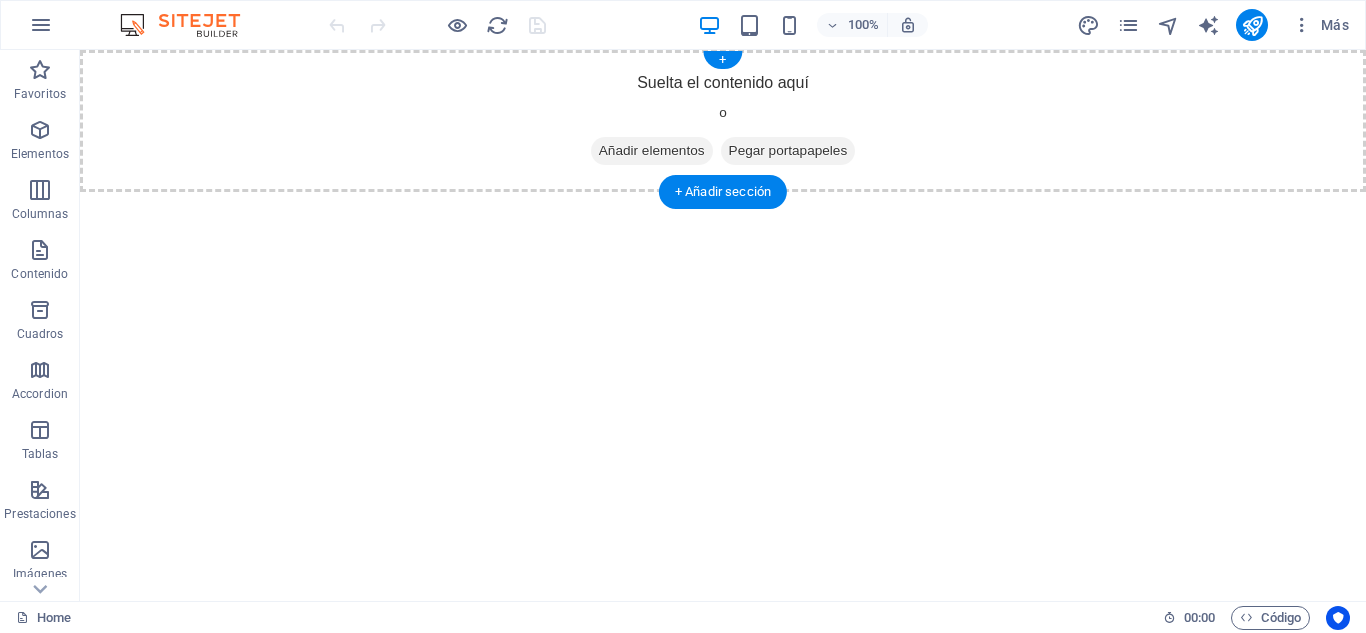 click on "Suelta el contenido aquí o  Añadir elementos  Pegar portapapeles" at bounding box center (723, 121) 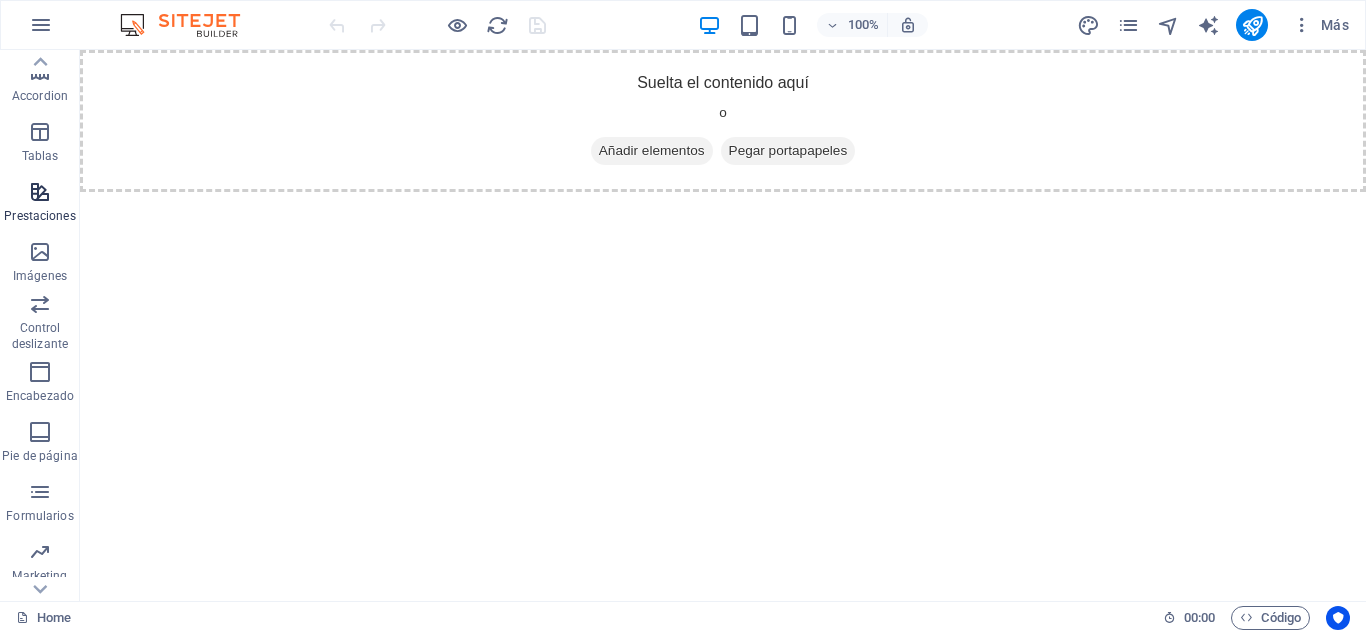 scroll, scrollTop: 300, scrollLeft: 0, axis: vertical 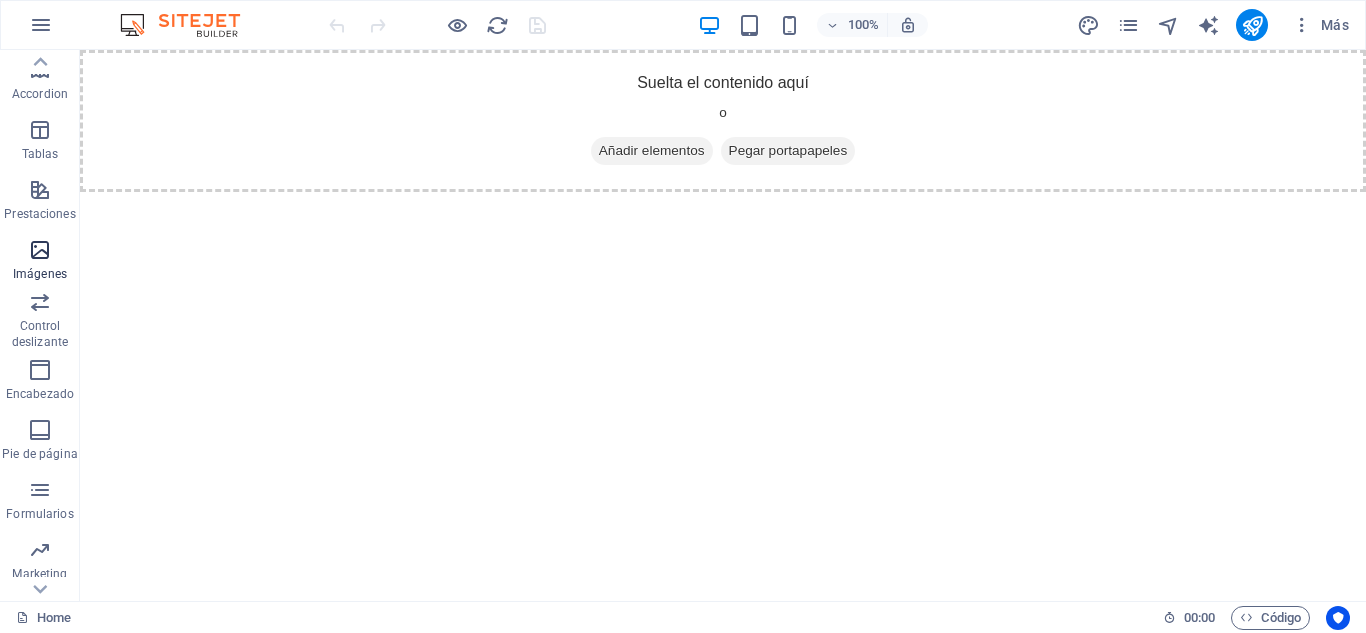 click at bounding box center [40, 250] 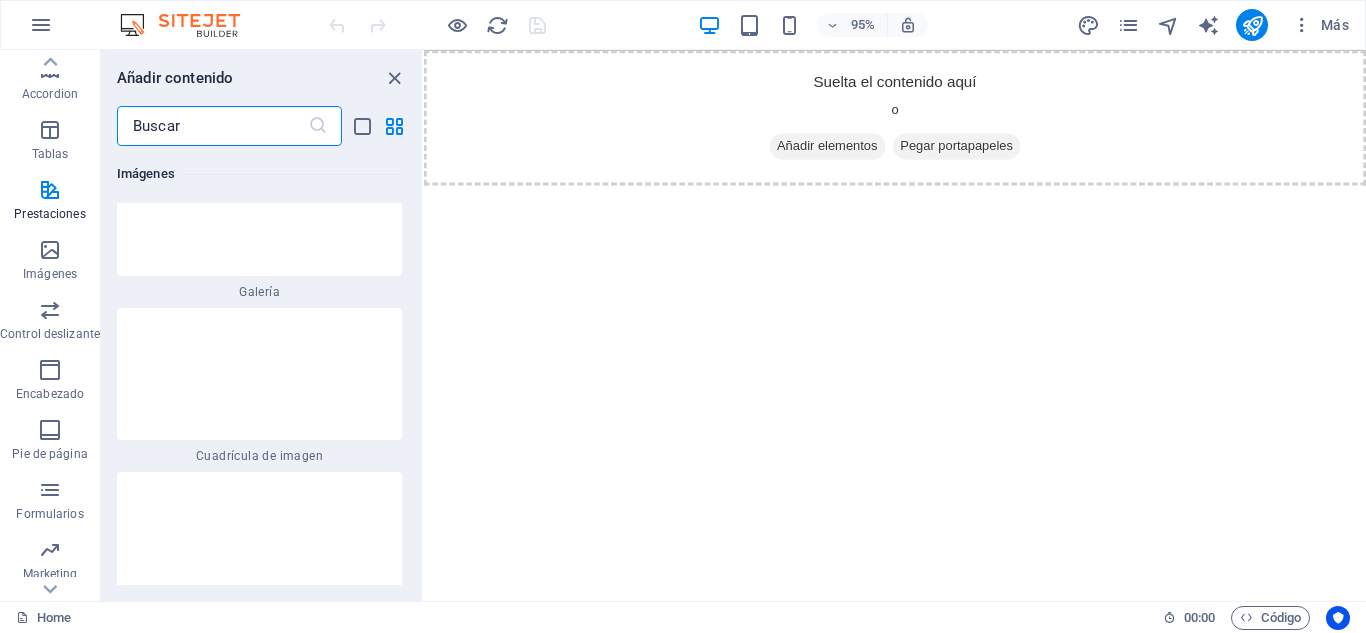 scroll, scrollTop: 19355, scrollLeft: 0, axis: vertical 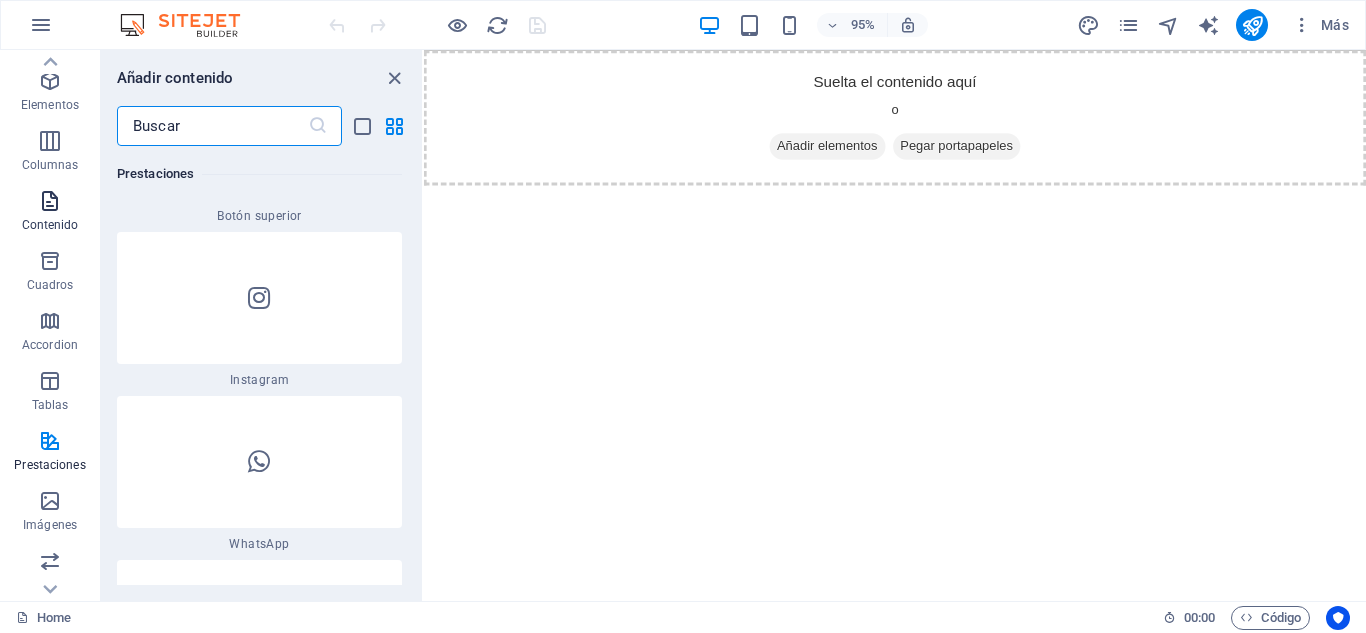 click at bounding box center (50, 201) 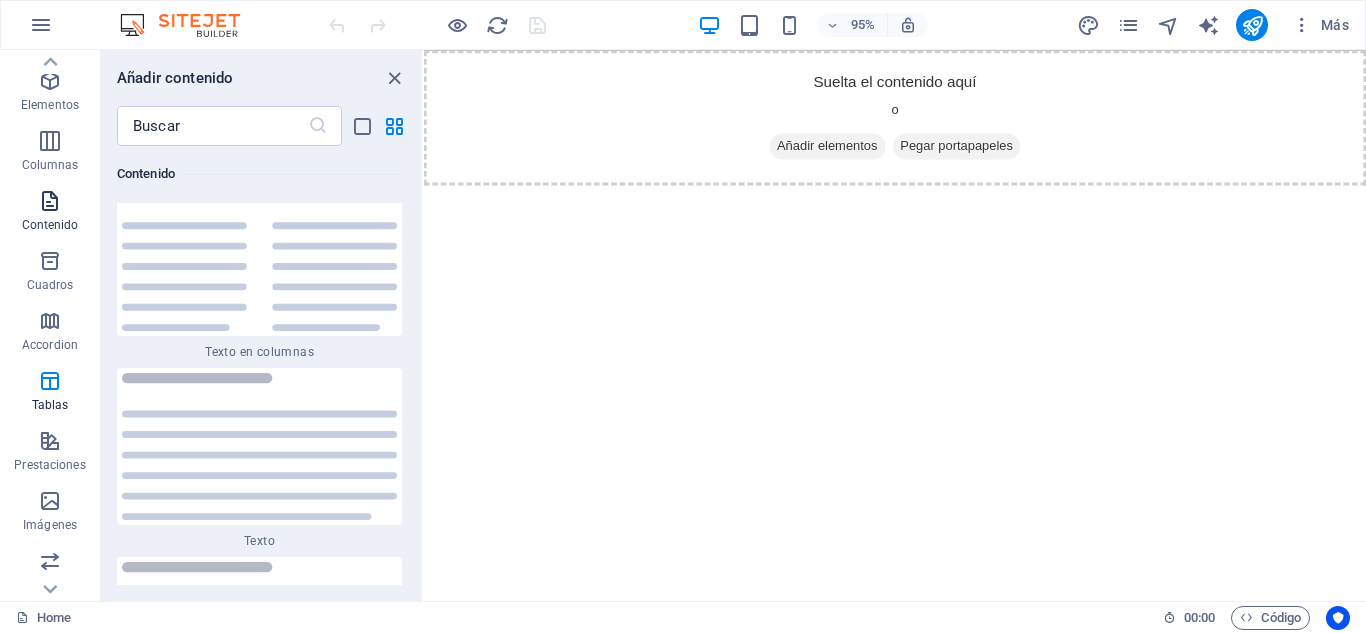 scroll, scrollTop: 6808, scrollLeft: 0, axis: vertical 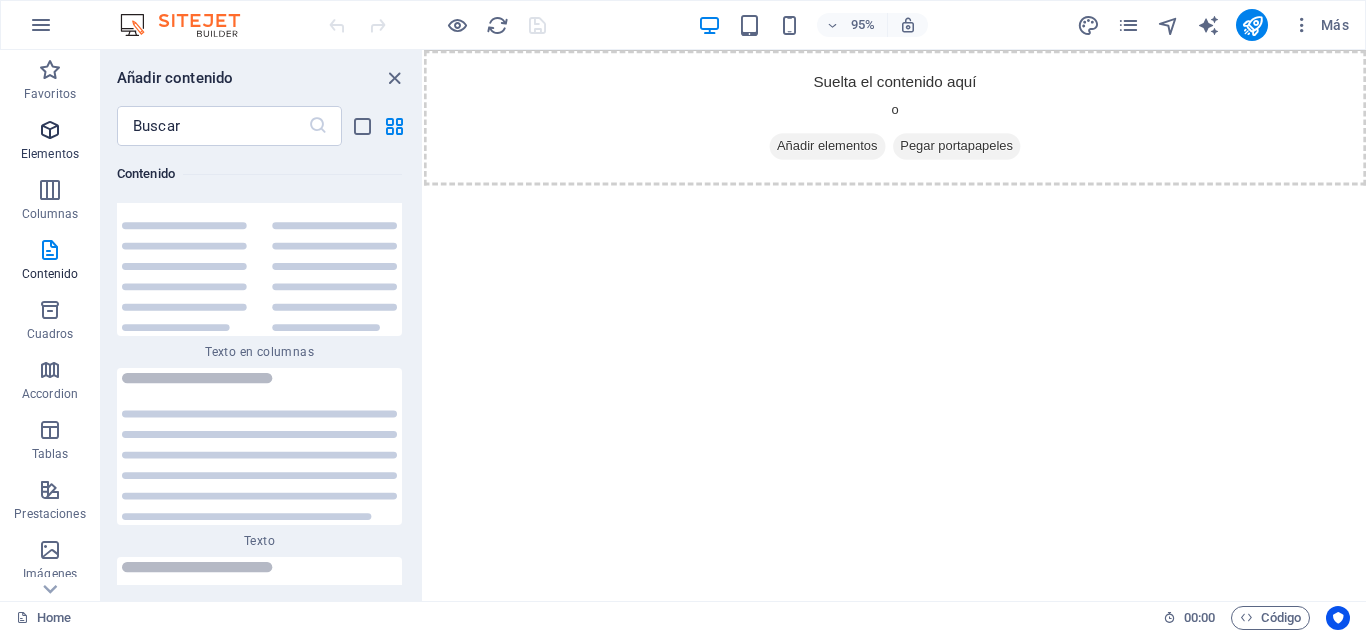 click on "Elementos" at bounding box center [50, 142] 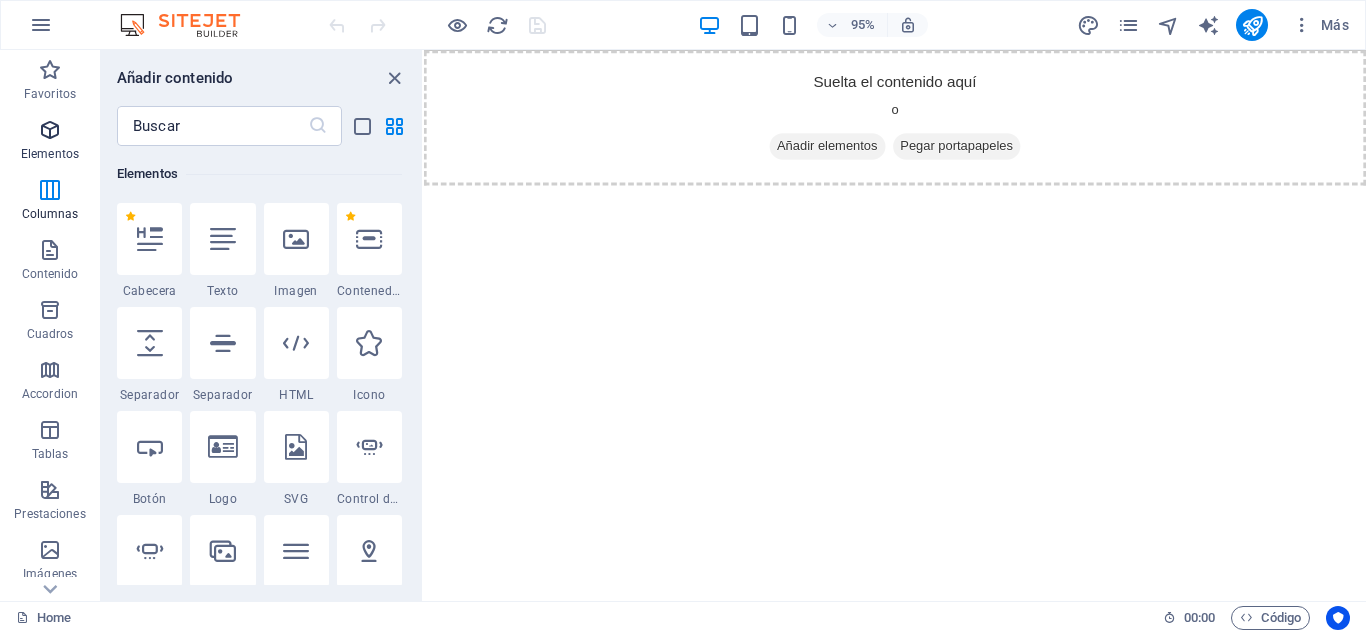scroll, scrollTop: 377, scrollLeft: 0, axis: vertical 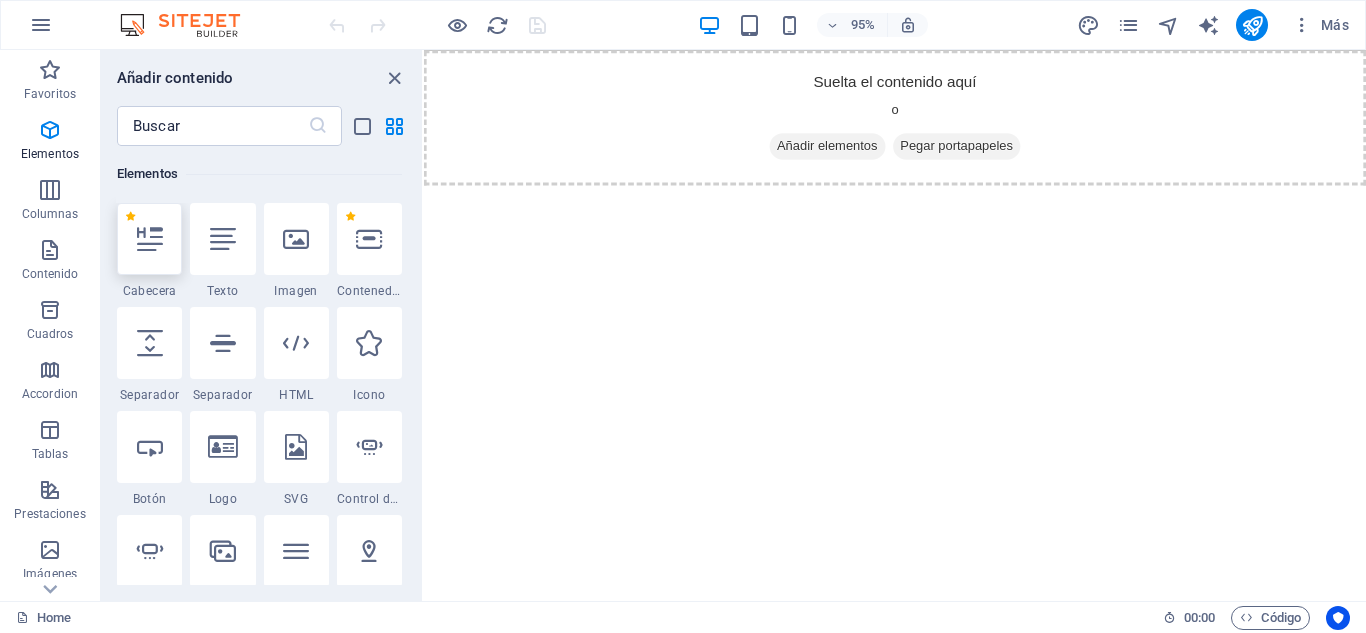 click at bounding box center [150, 239] 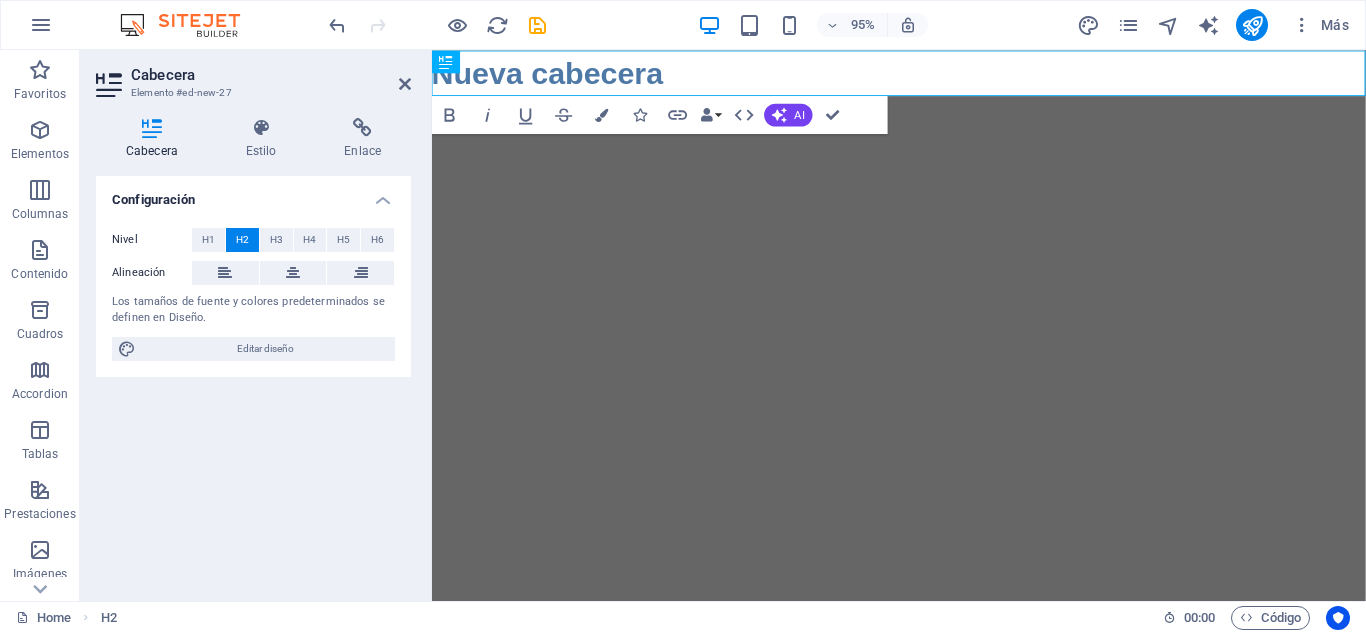 type 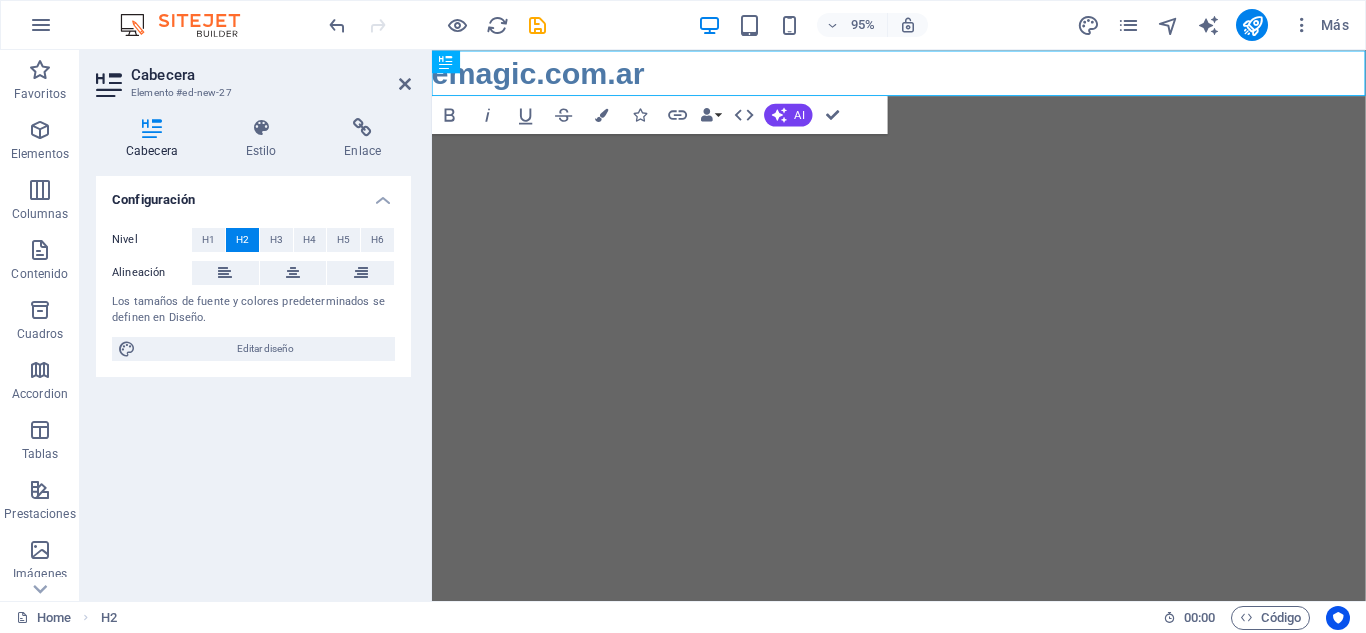 click on "Skip to main content
[EMAIL]" at bounding box center [923, 74] 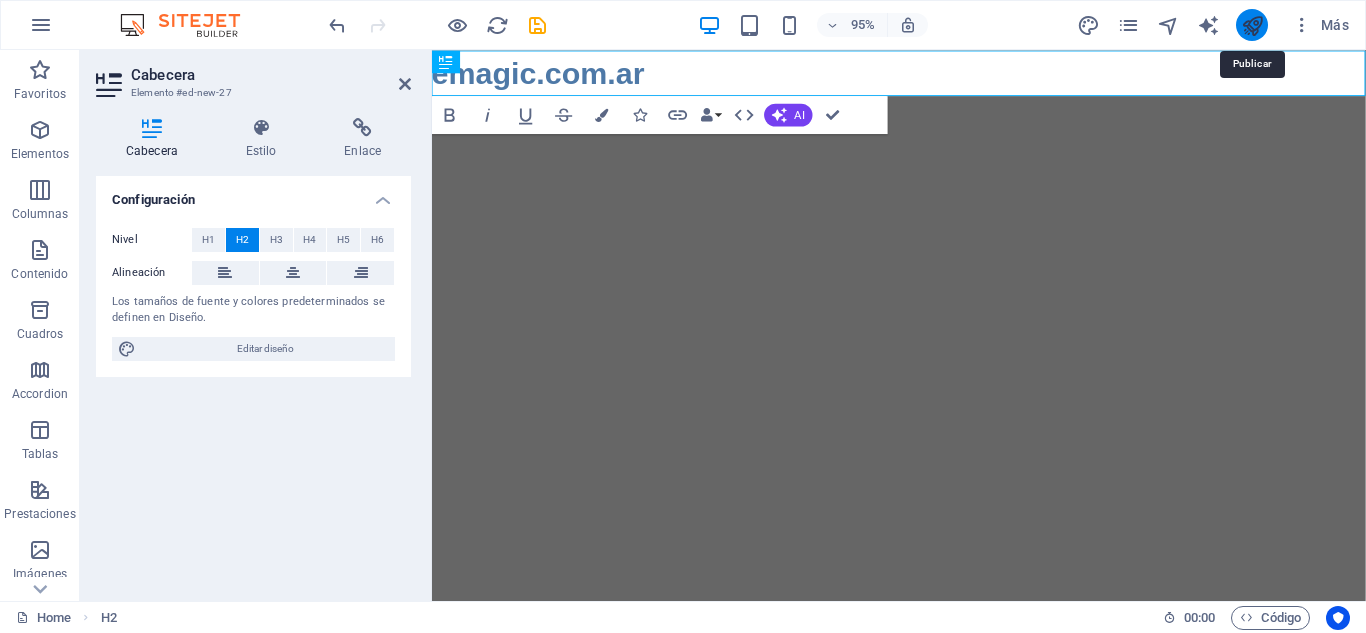 click at bounding box center (1252, 25) 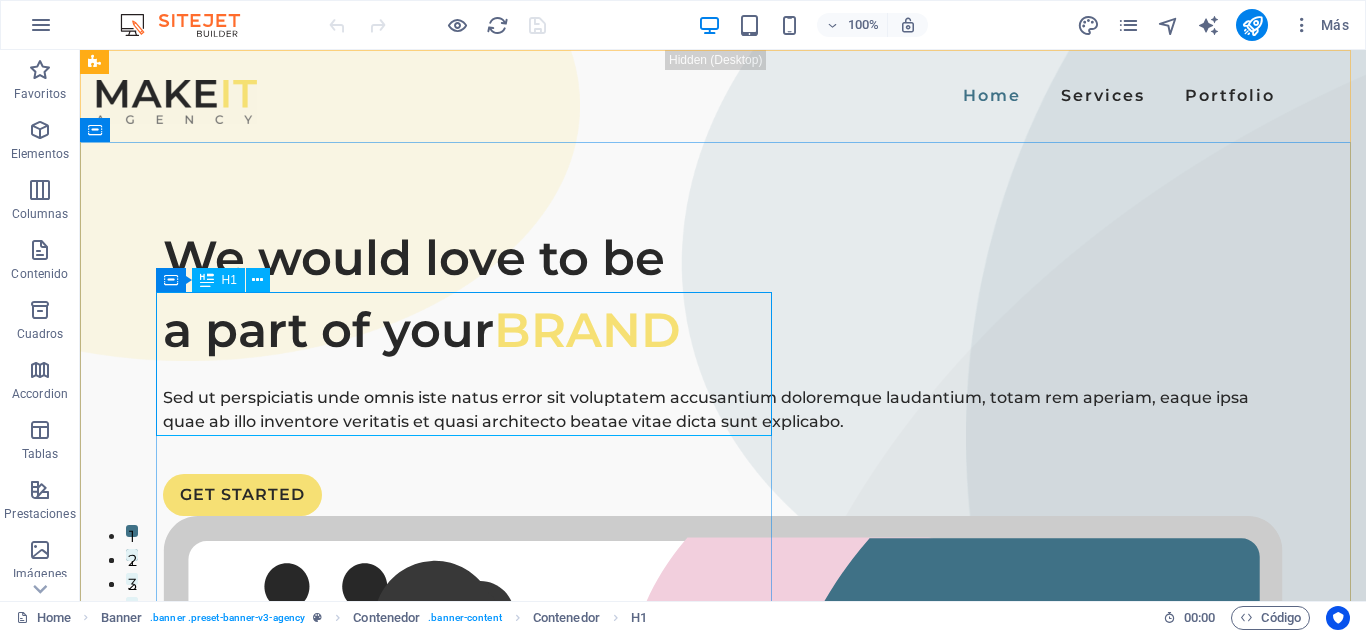 scroll, scrollTop: 0, scrollLeft: 0, axis: both 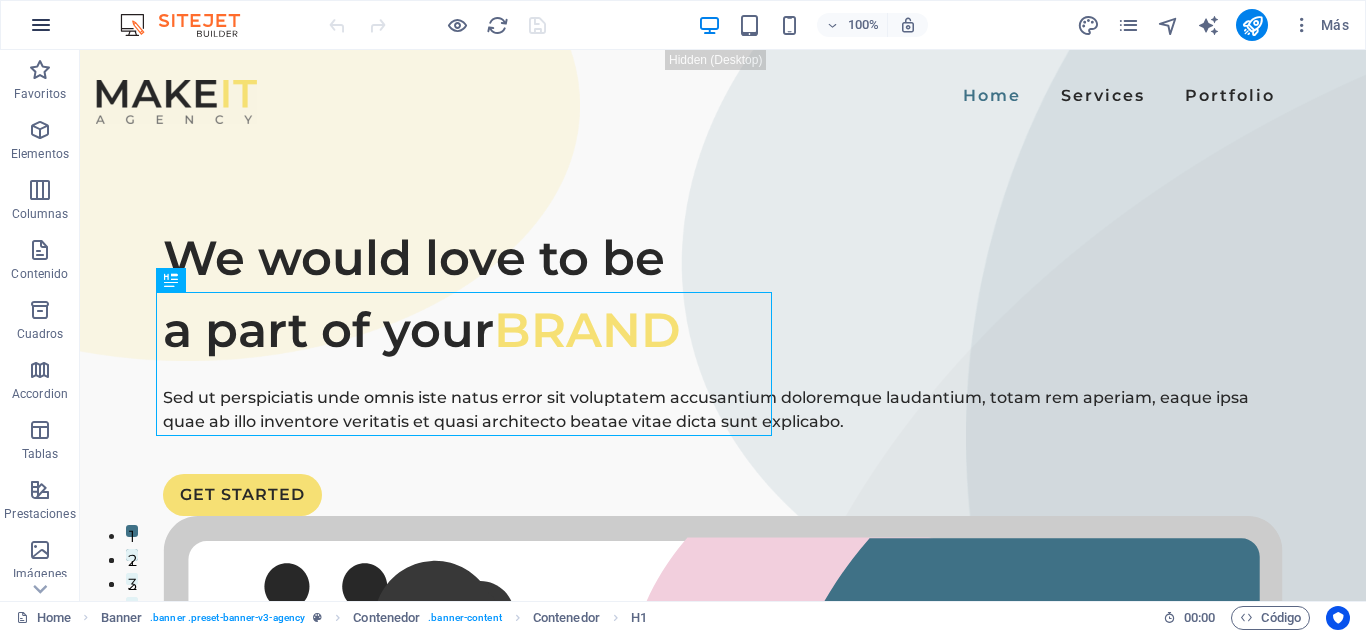 click at bounding box center (41, 25) 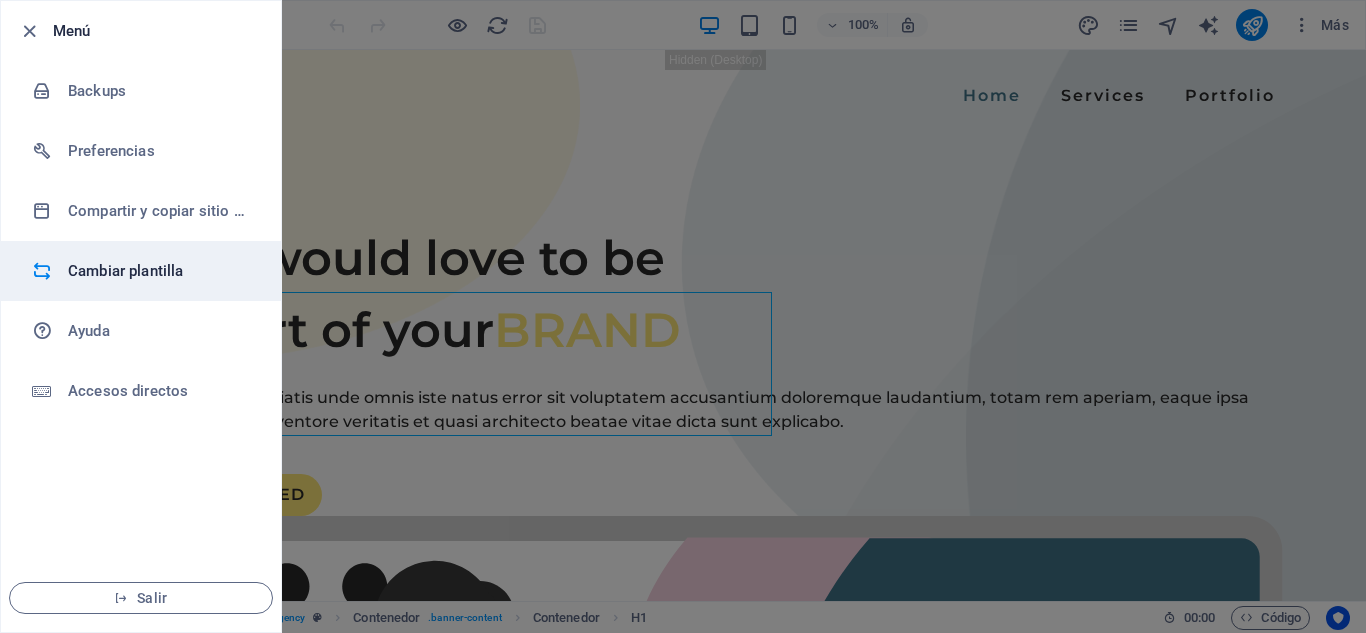 click on "Cambiar plantilla" at bounding box center [160, 271] 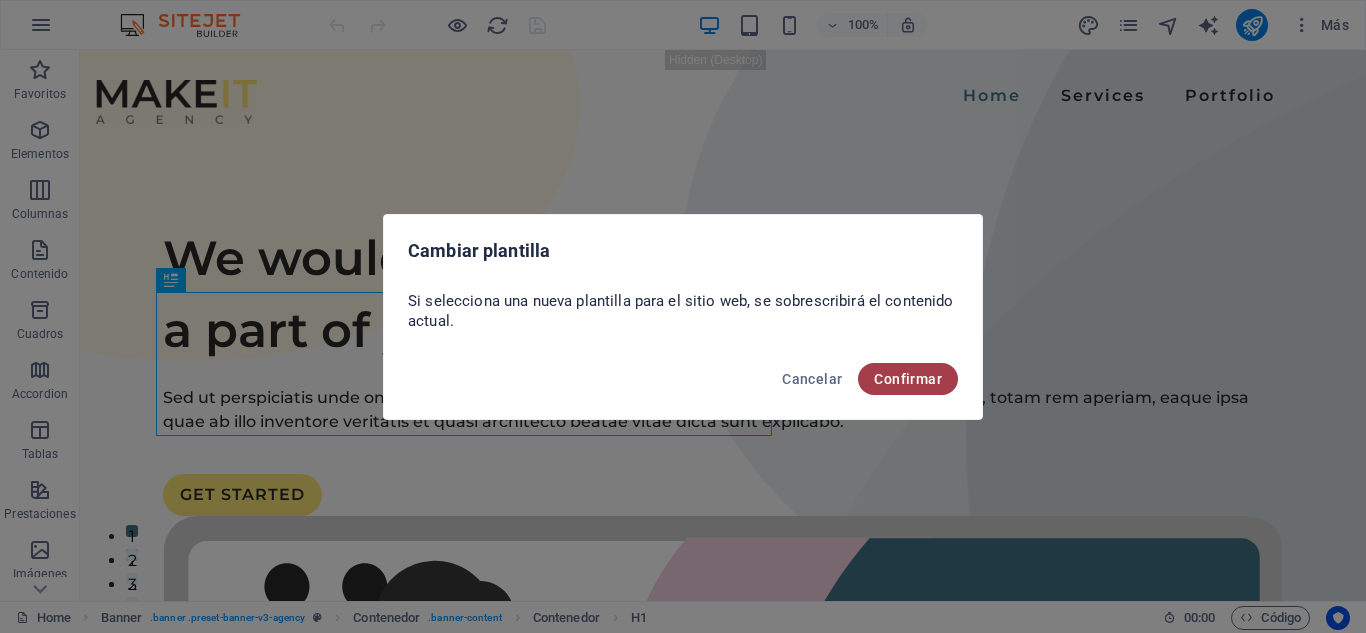 click on "Confirmar" at bounding box center (908, 379) 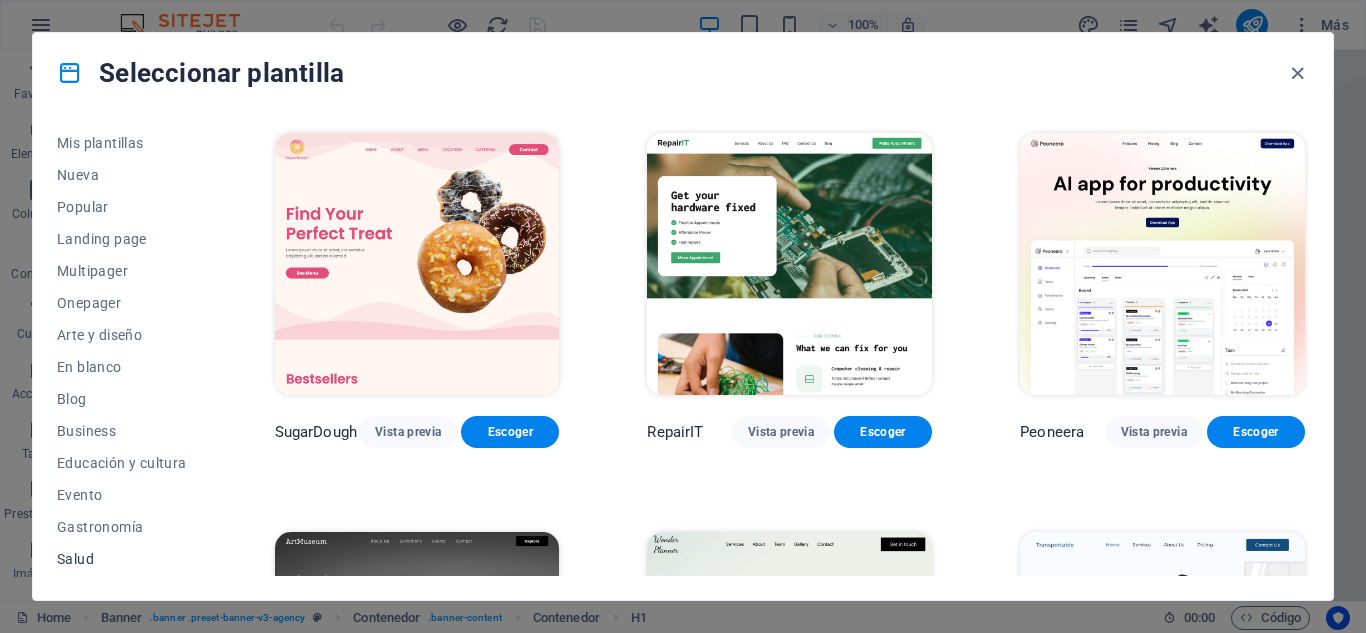 scroll, scrollTop: 0, scrollLeft: 0, axis: both 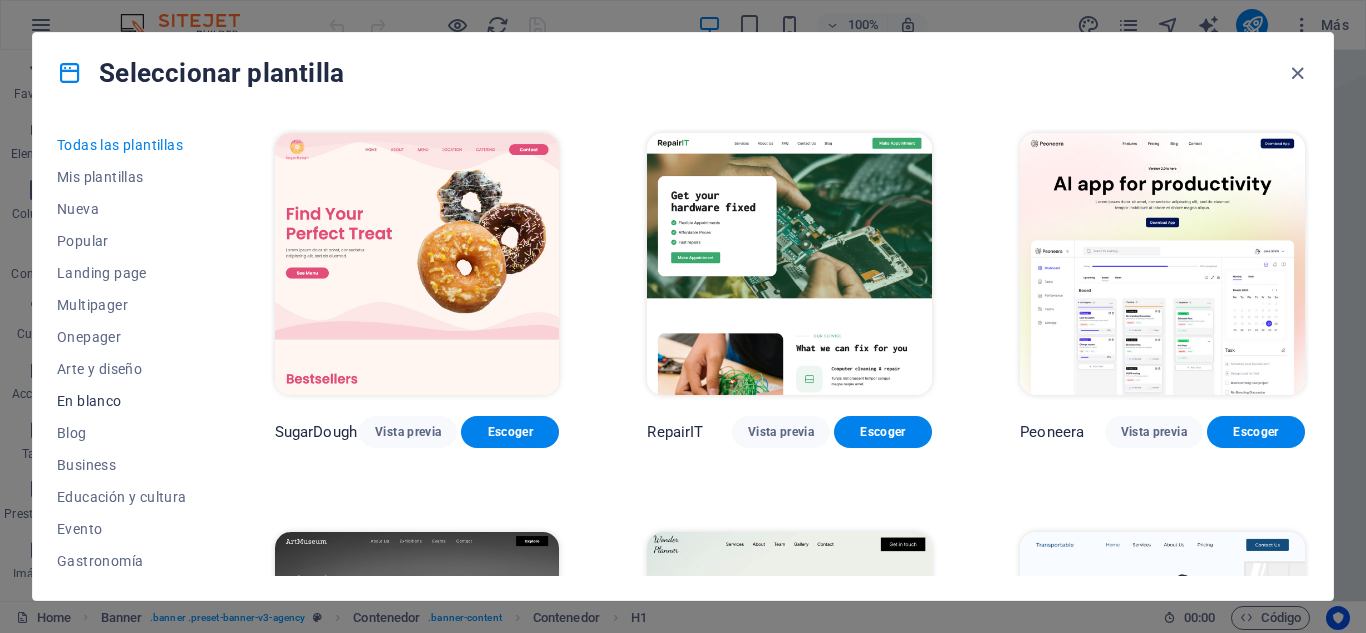 click on "En blanco" at bounding box center (122, 401) 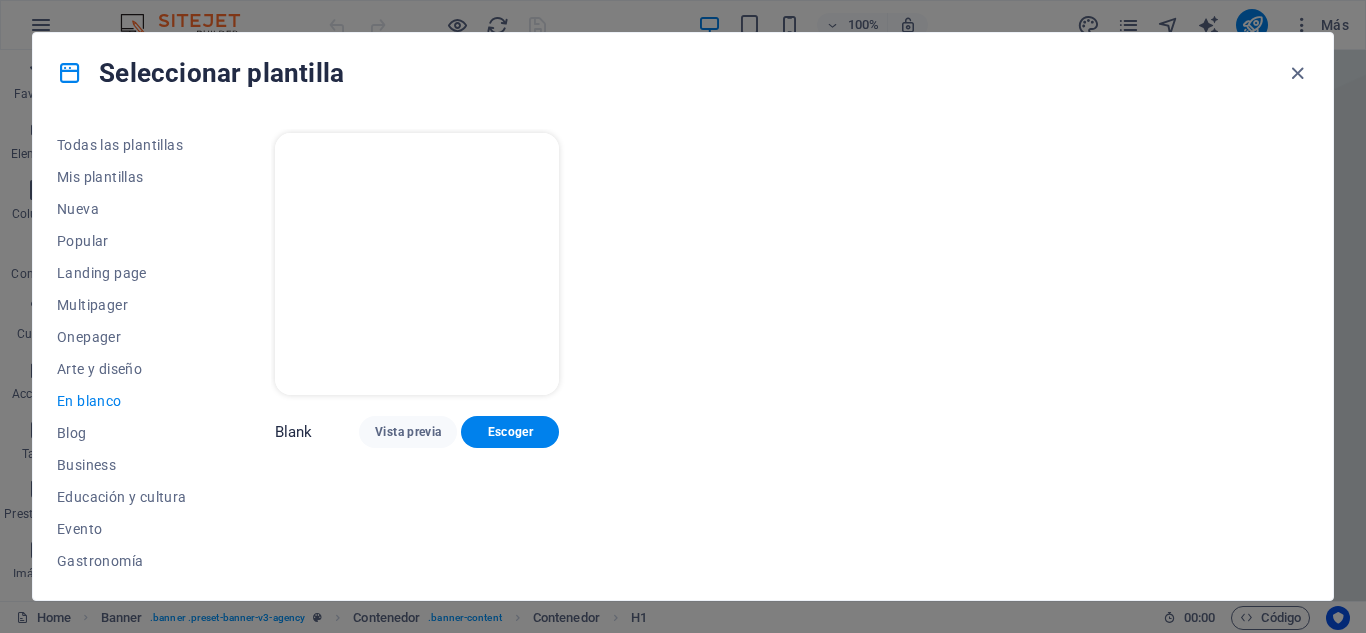 click at bounding box center (417, 264) 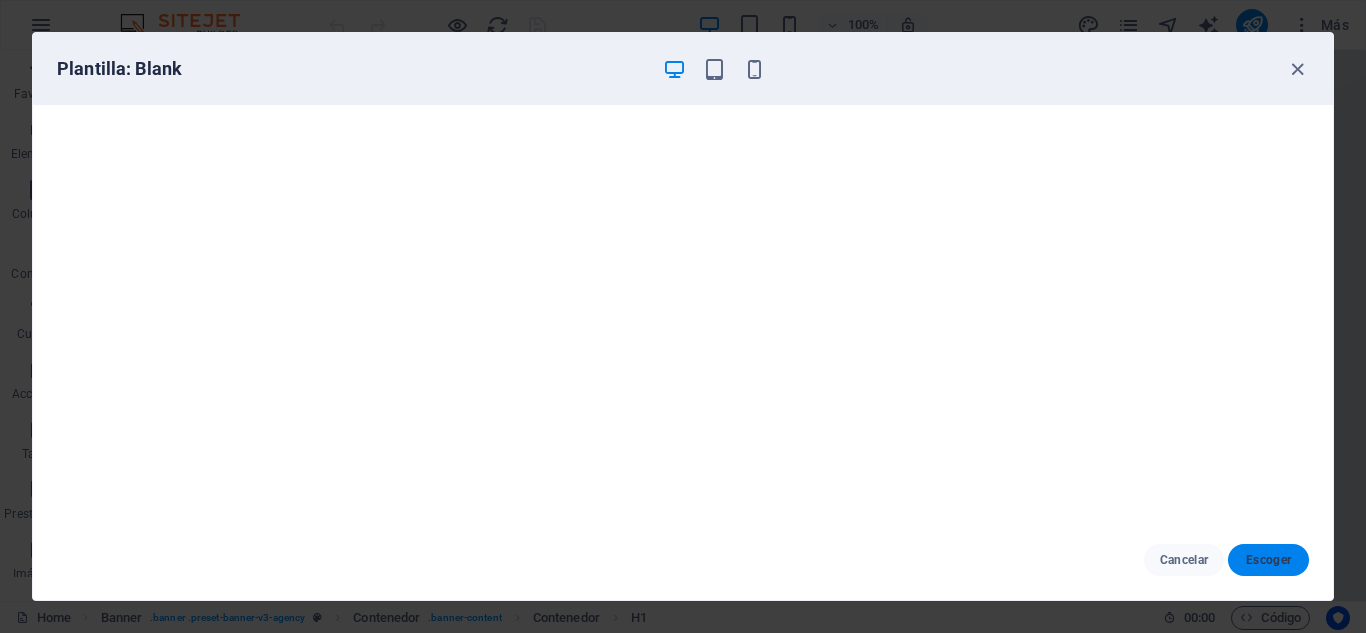 click on "Escoger" at bounding box center [1268, 560] 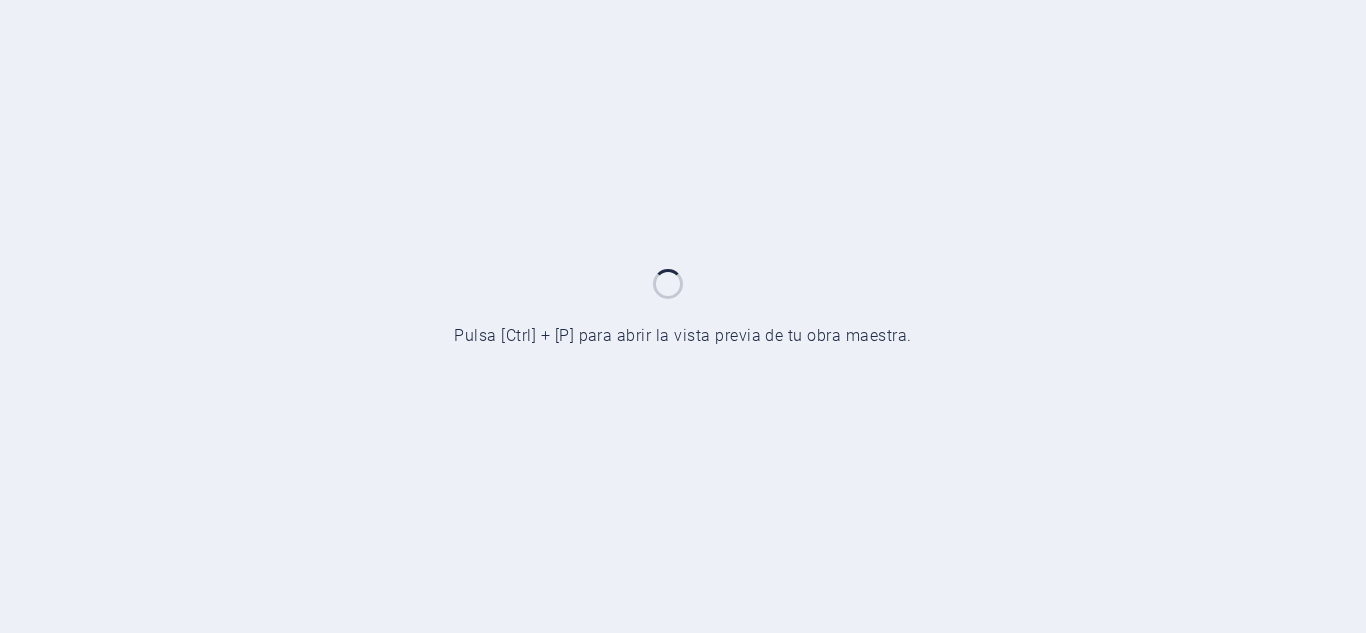 scroll, scrollTop: 0, scrollLeft: 0, axis: both 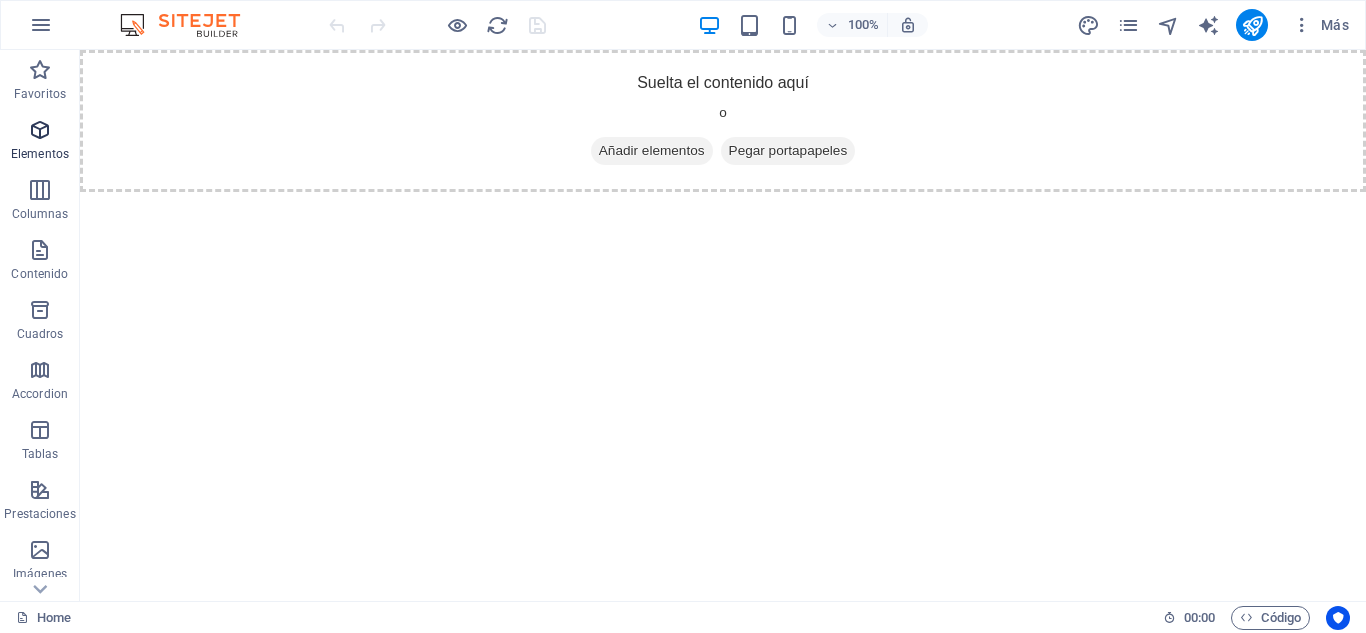 click at bounding box center [40, 130] 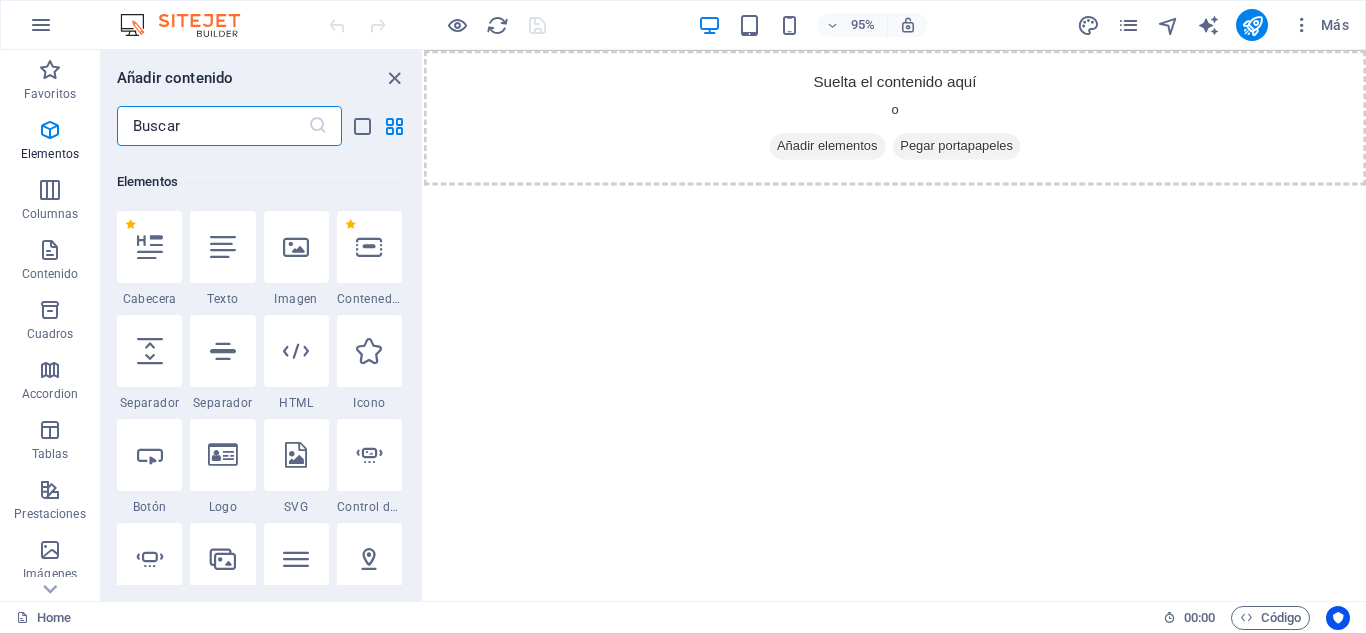 scroll, scrollTop: 377, scrollLeft: 0, axis: vertical 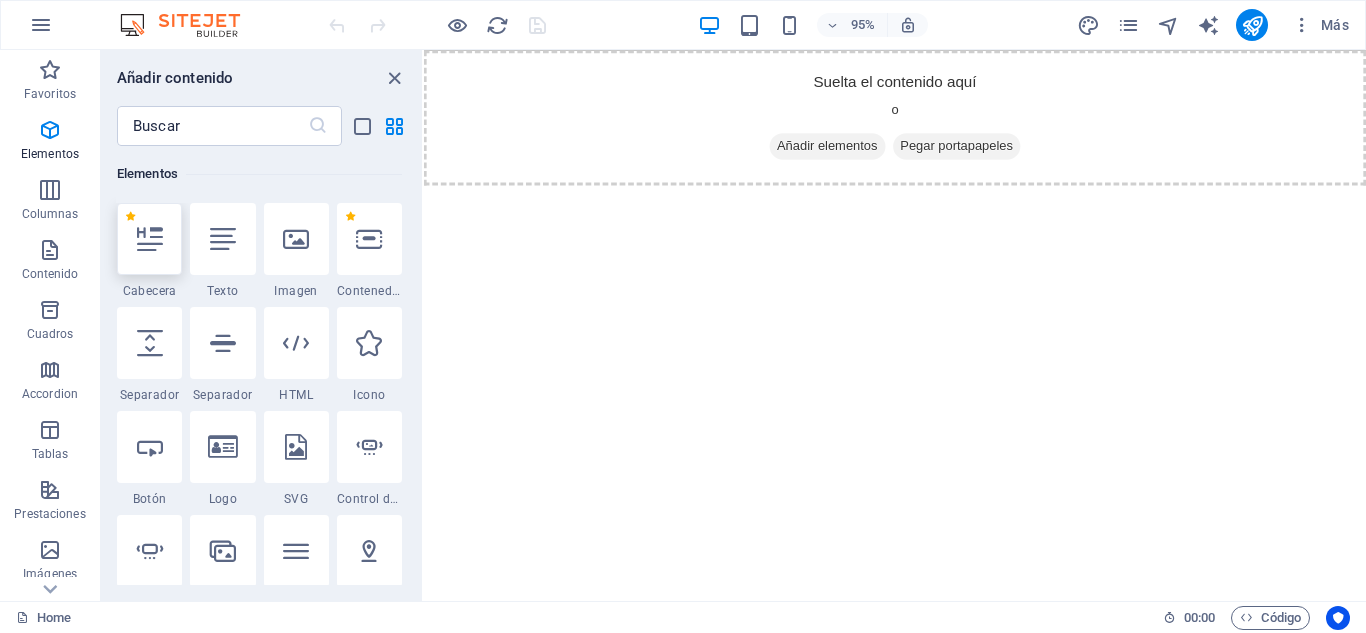 click at bounding box center [150, 239] 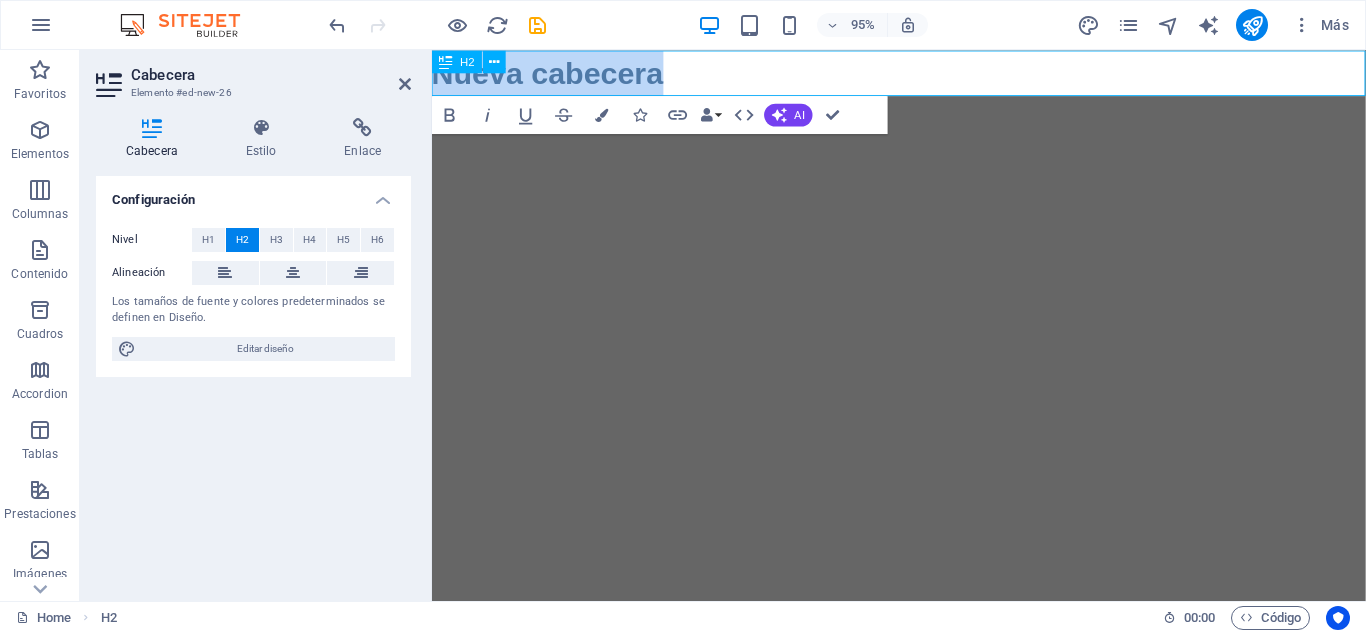 click on "Nueva cabecera" at bounding box center (923, 74) 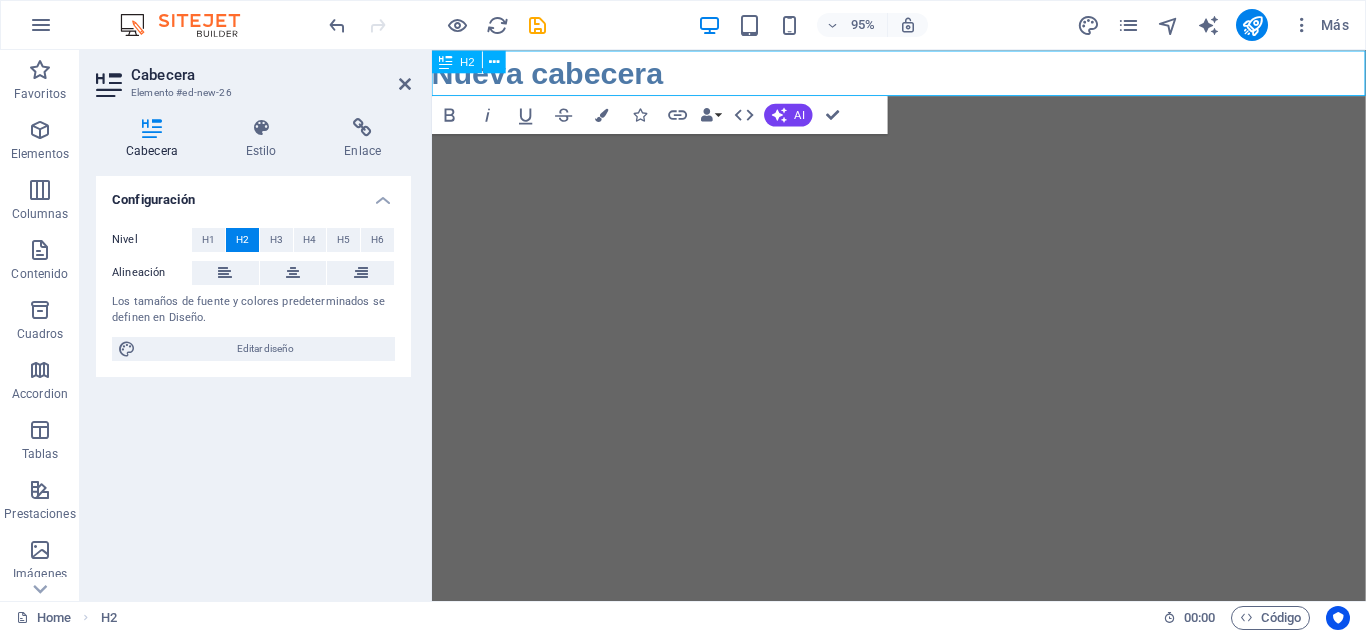 click on "Nueva cabecera" at bounding box center [923, 74] 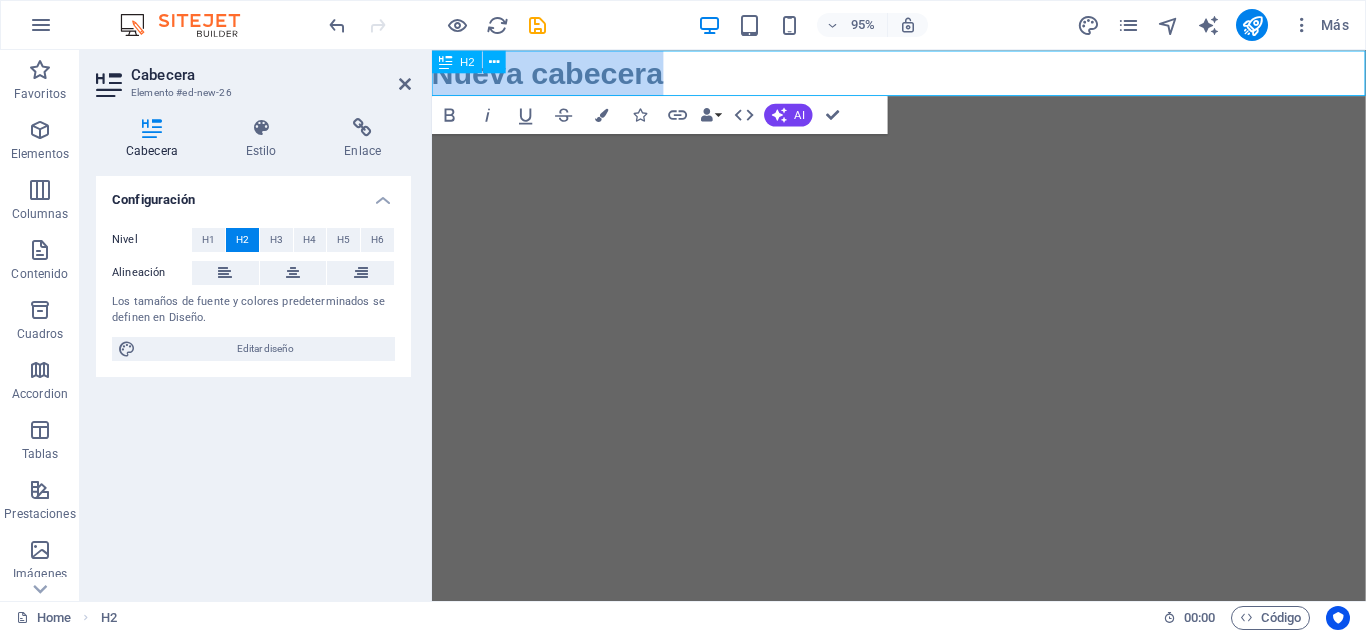 click on "Nueva cabecera" at bounding box center (923, 74) 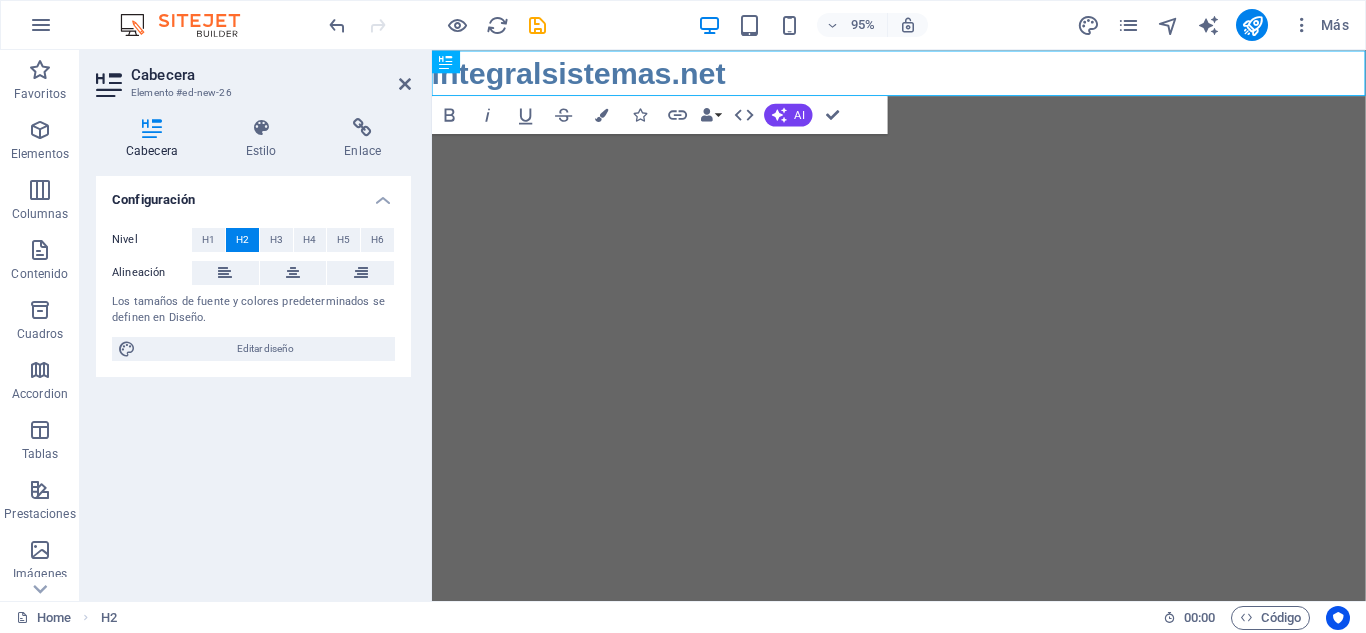click on "Skip to main content
​integralsistemas.net" at bounding box center [923, 74] 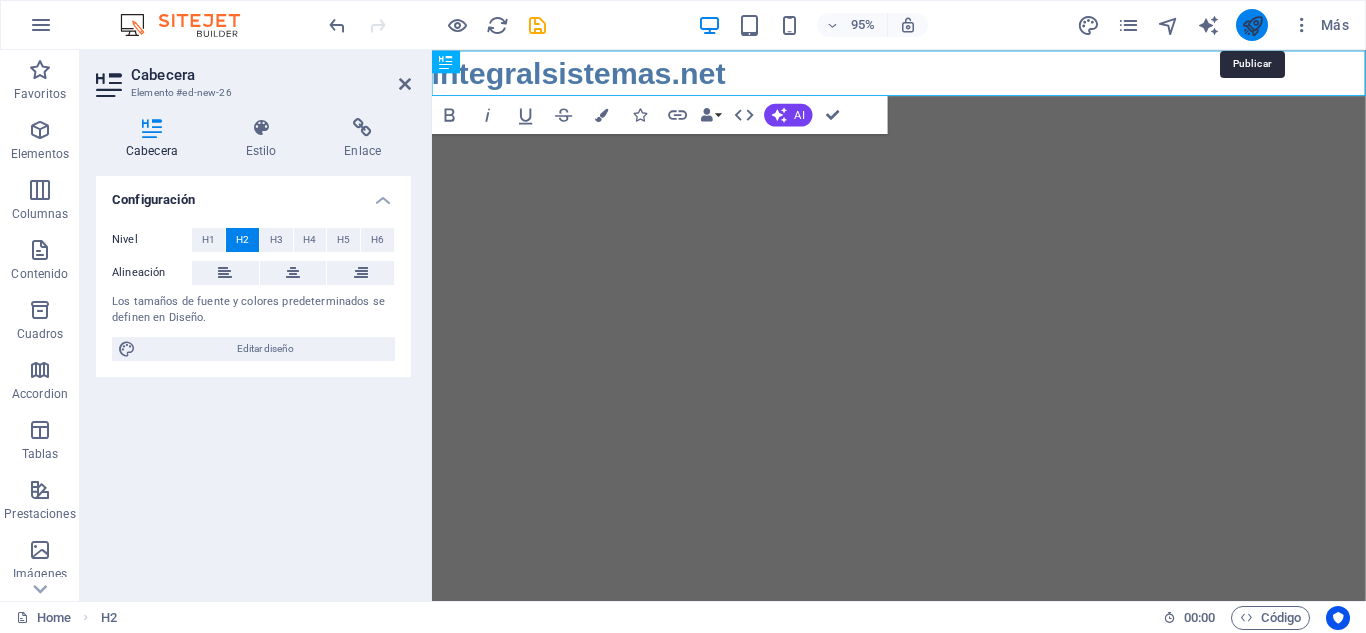 click at bounding box center [1252, 25] 